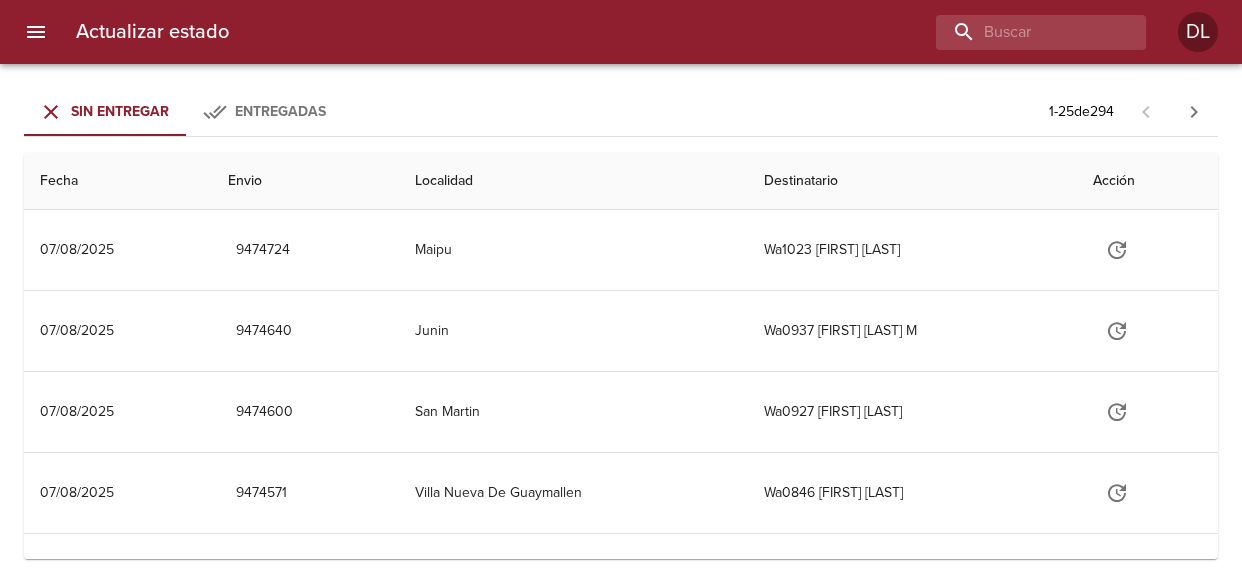 scroll, scrollTop: 0, scrollLeft: 0, axis: both 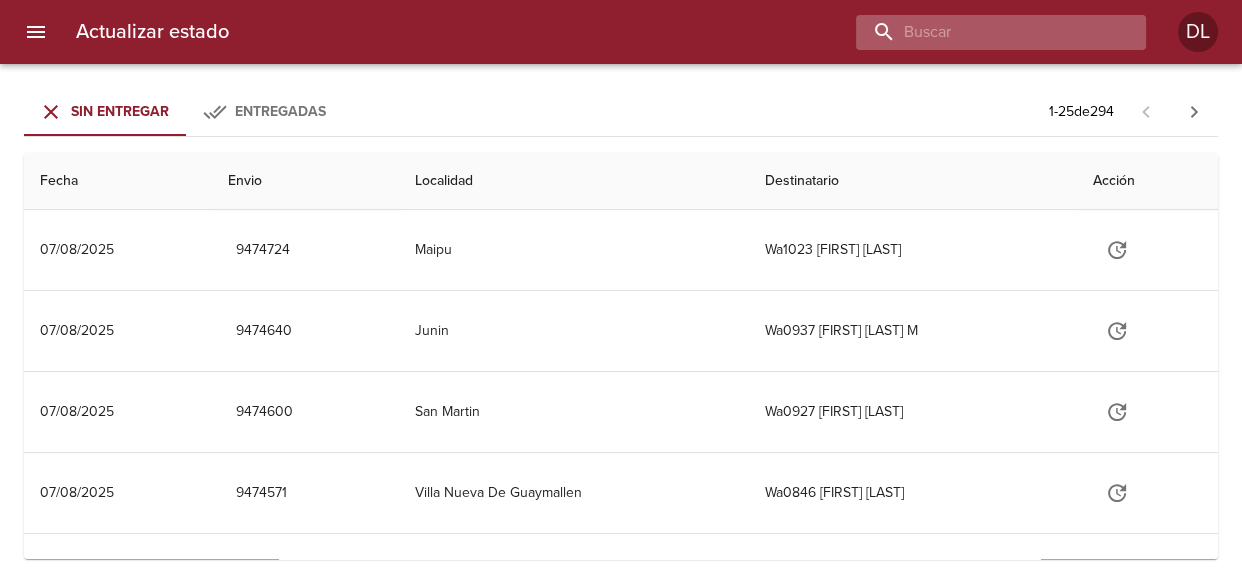 click at bounding box center (984, 32) 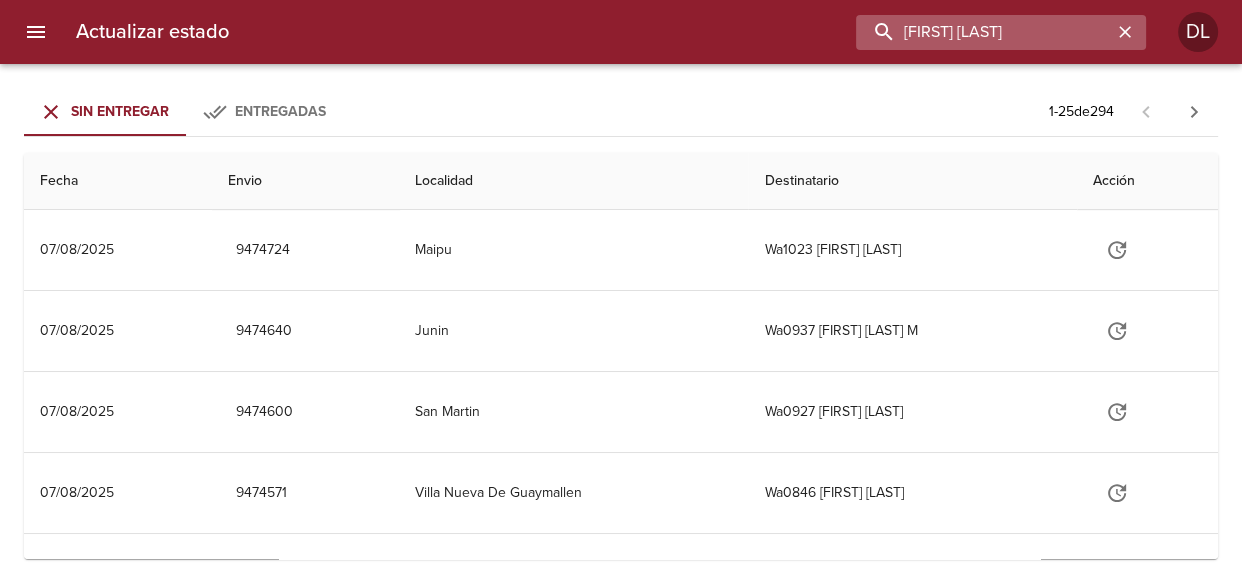 type on "[FIRST] [LAST]" 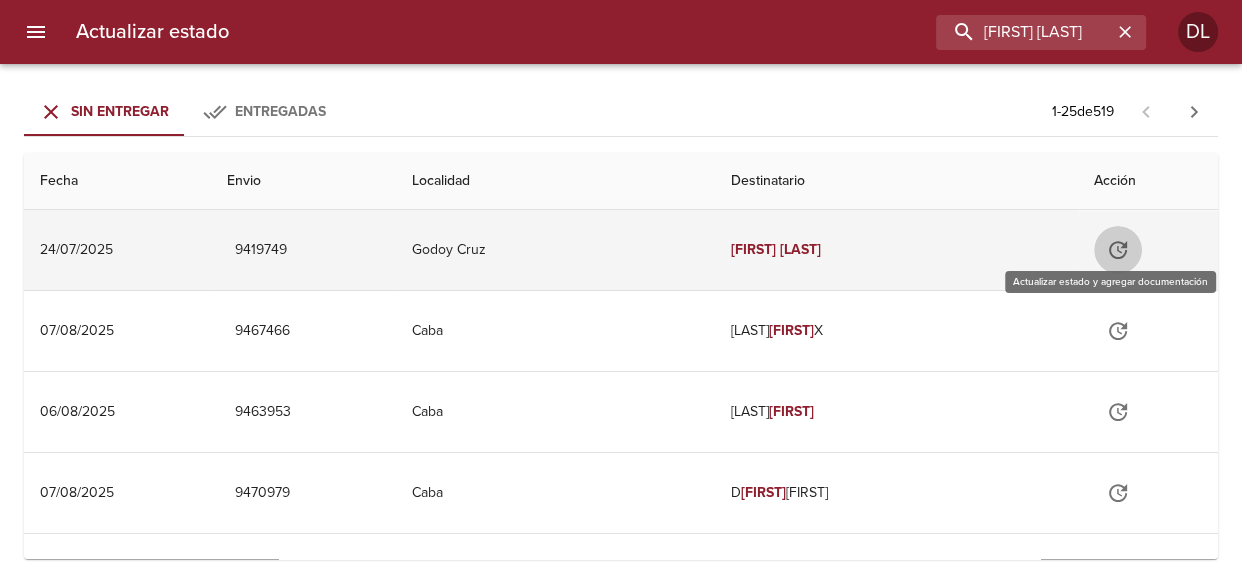 click 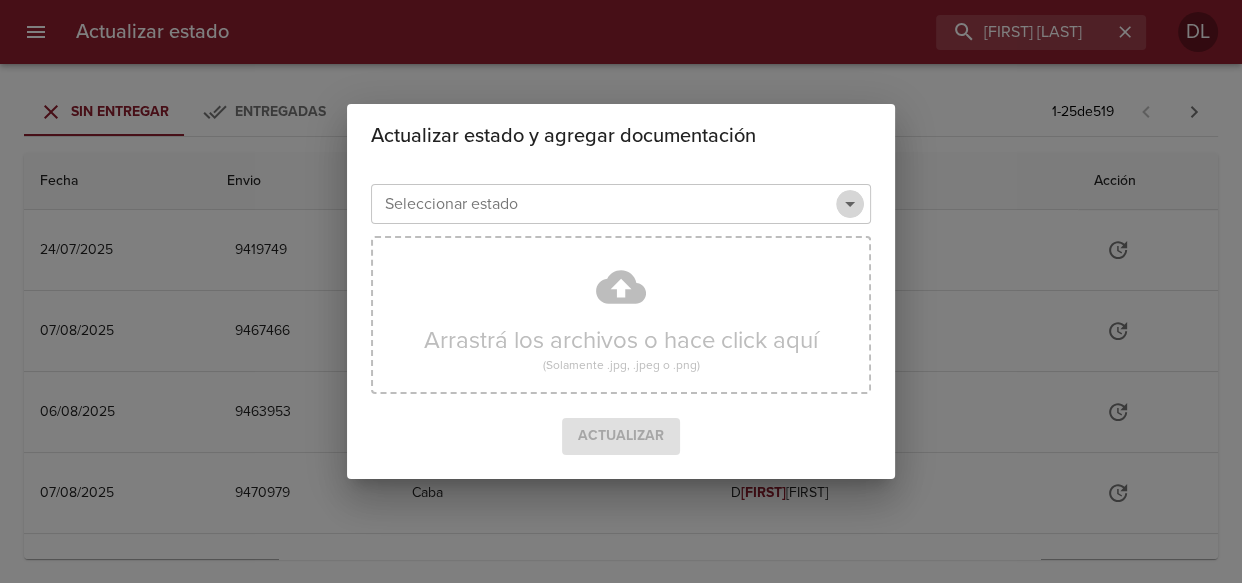 click 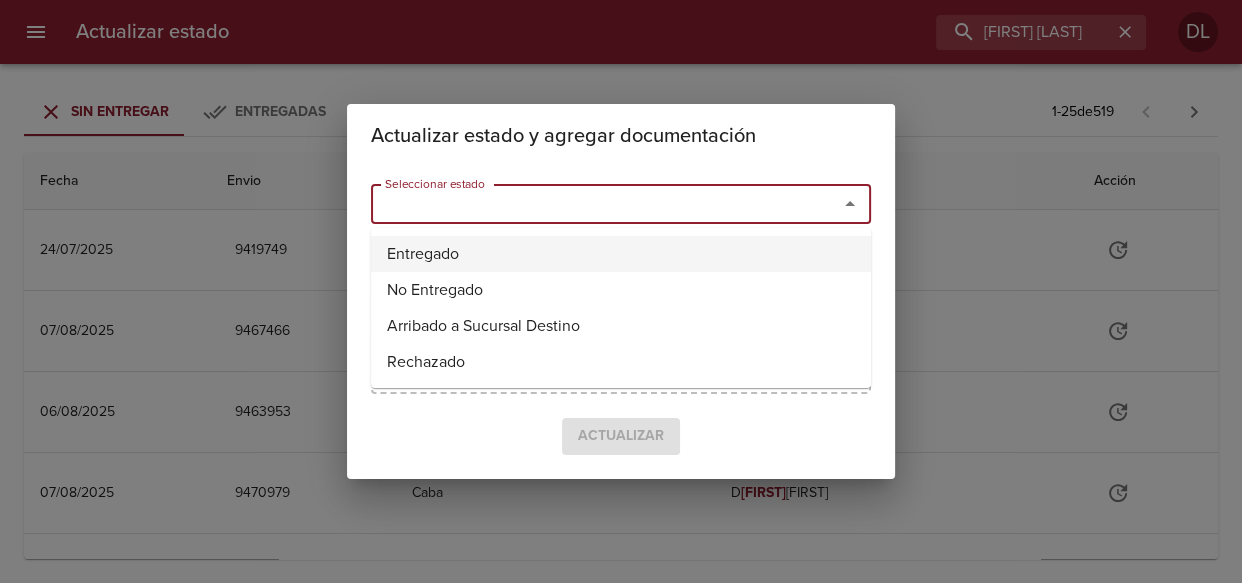 click on "Entregado" at bounding box center [621, 254] 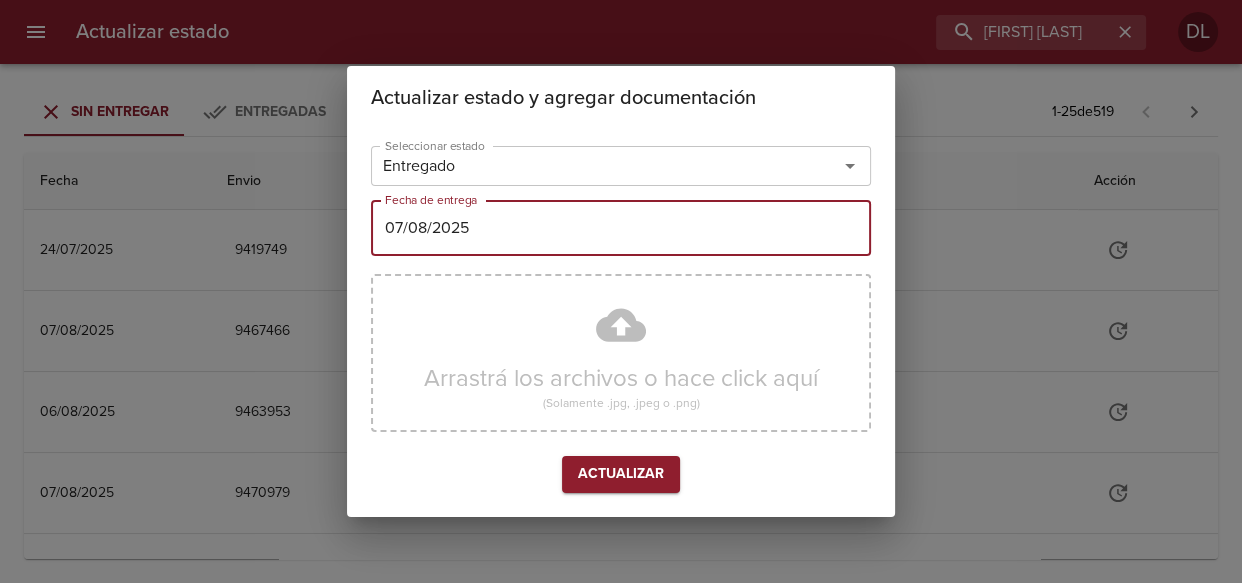 click on "07/08/2025" at bounding box center [621, 228] 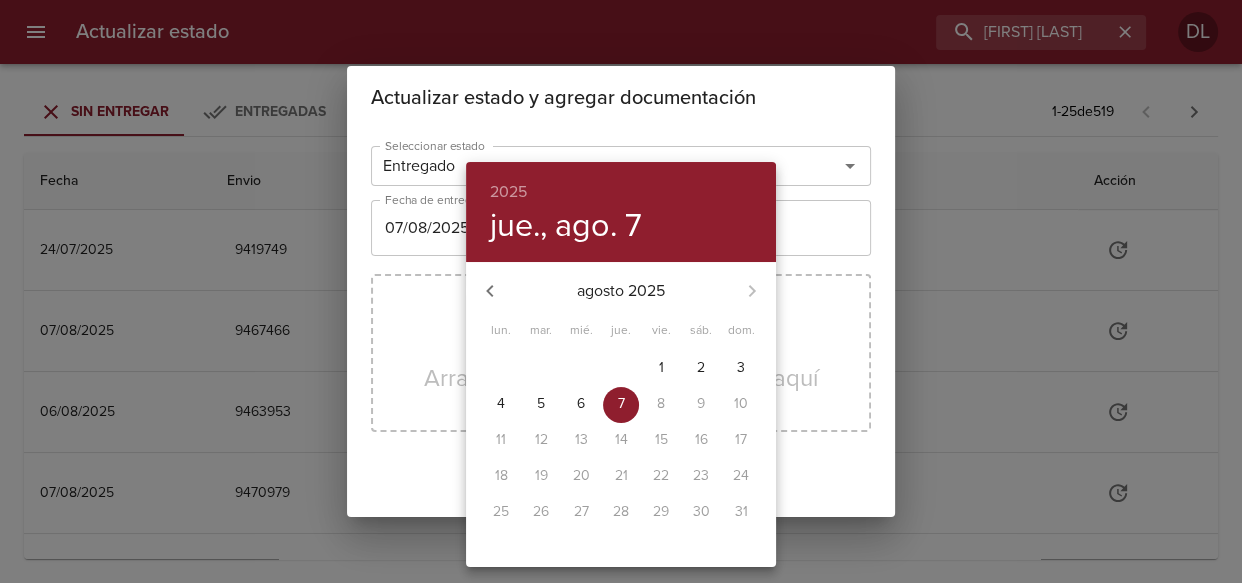 click on "6" at bounding box center (581, 404) 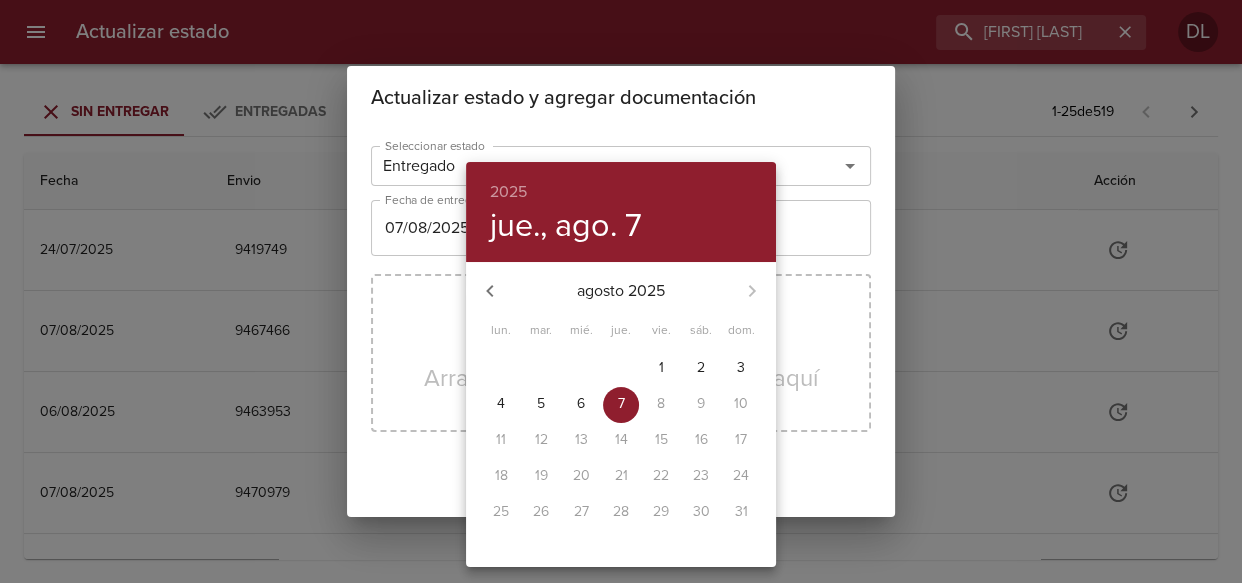 type on "06/08/2025" 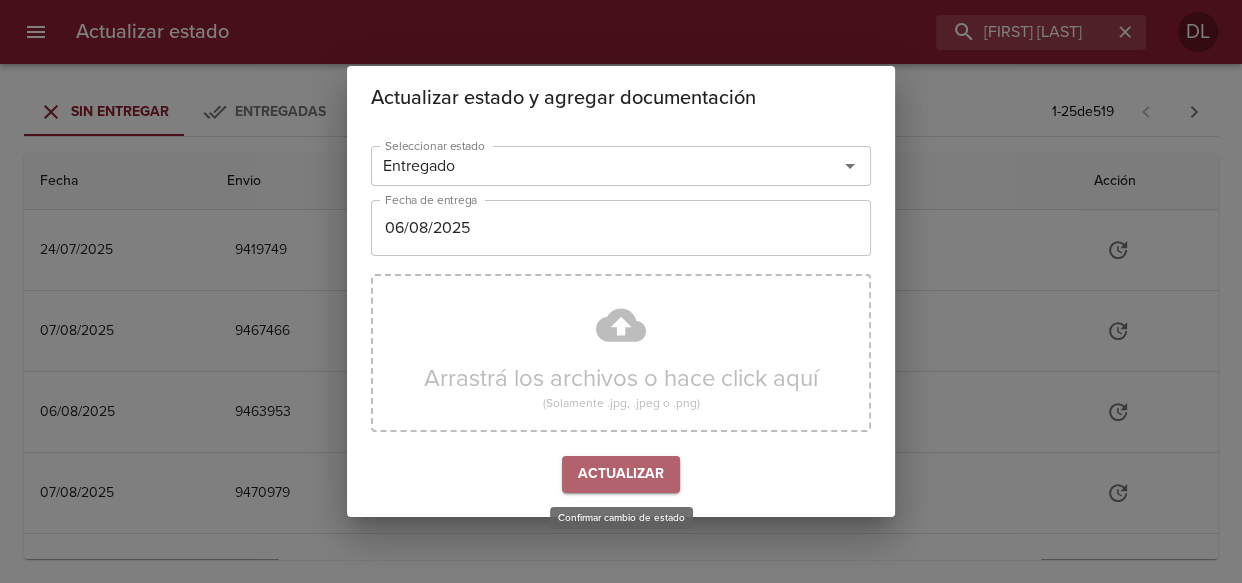 click on "Actualizar" at bounding box center (621, 474) 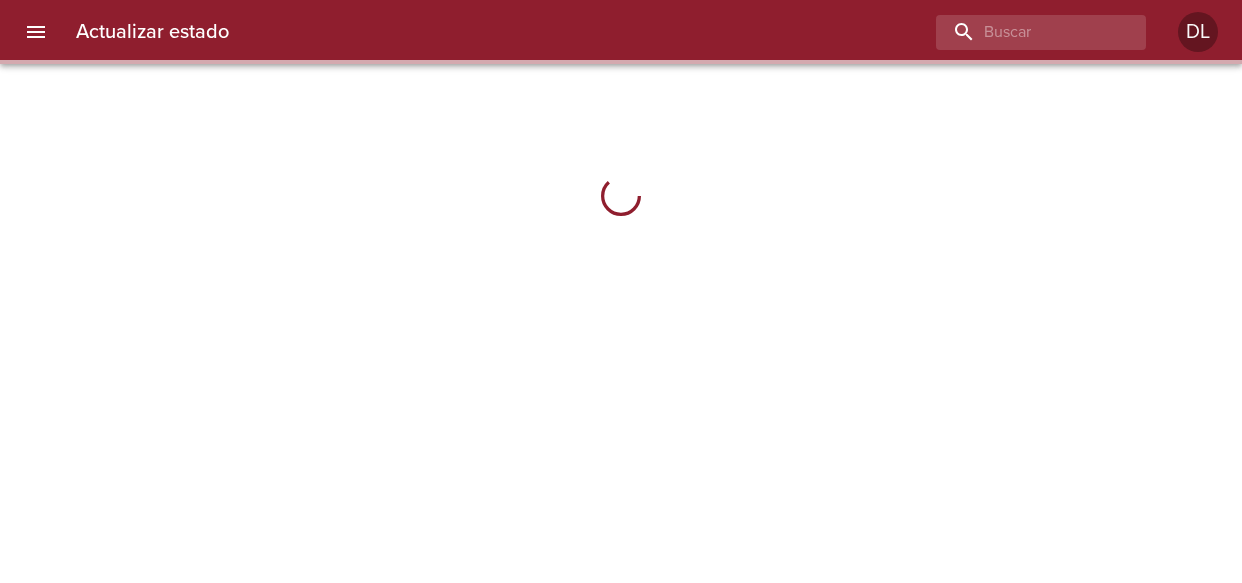 scroll, scrollTop: 0, scrollLeft: 0, axis: both 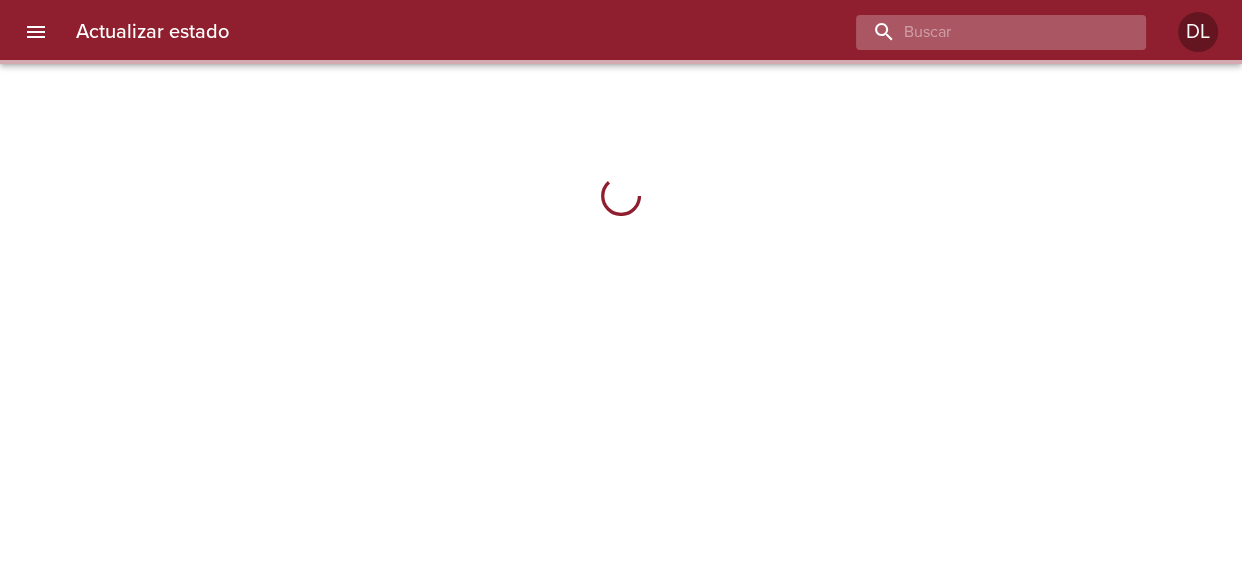 click at bounding box center (984, 32) 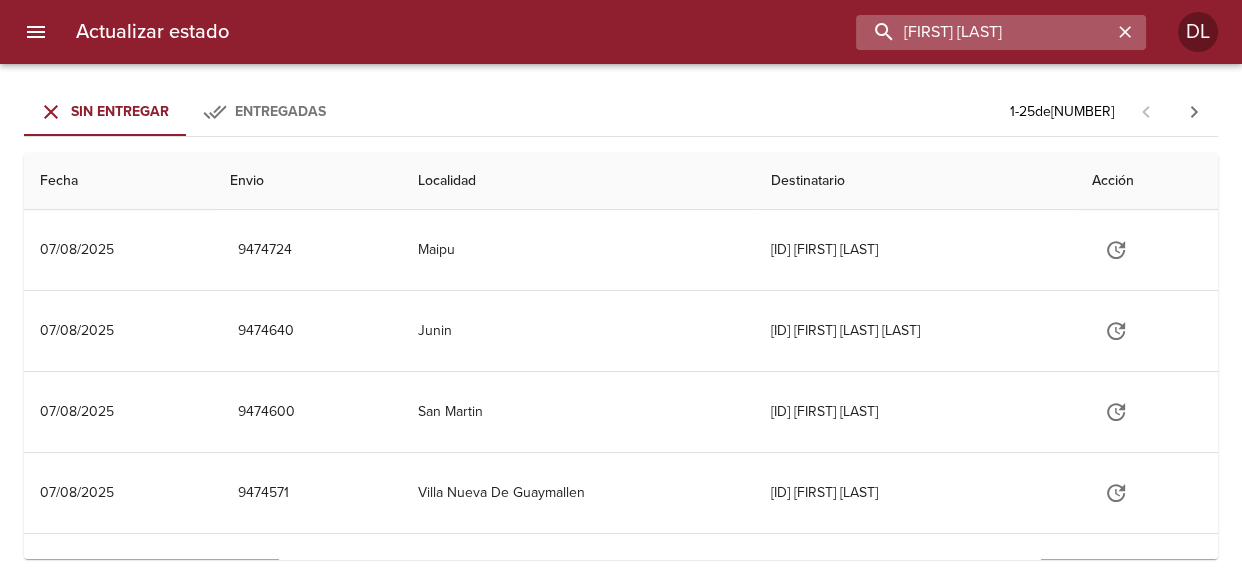 type on "[FIRST] [LAST]" 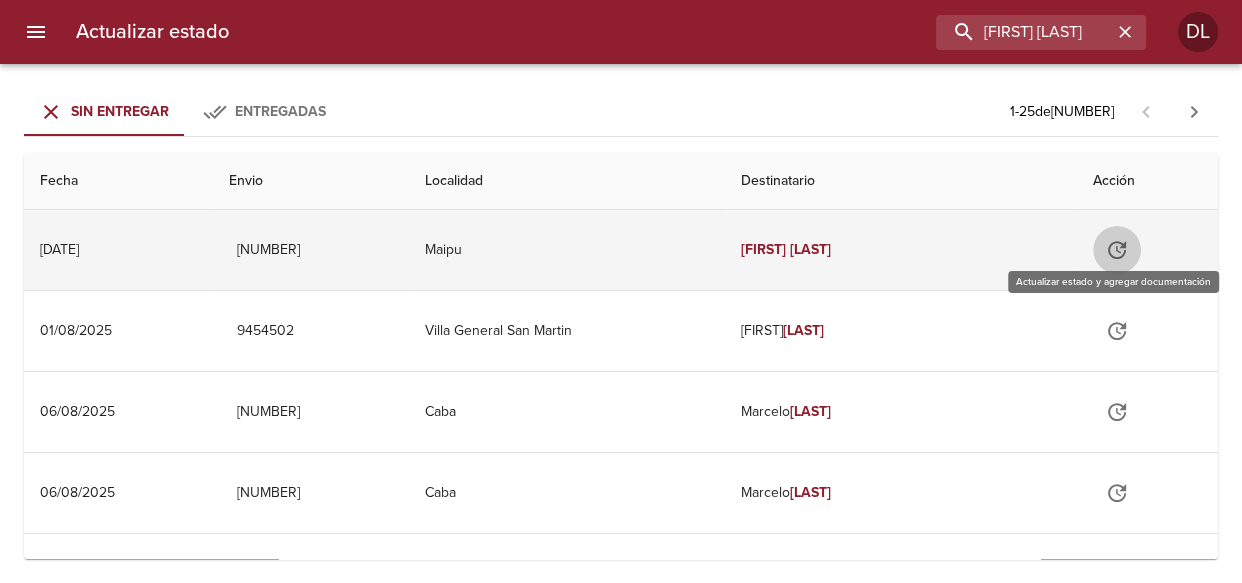 click 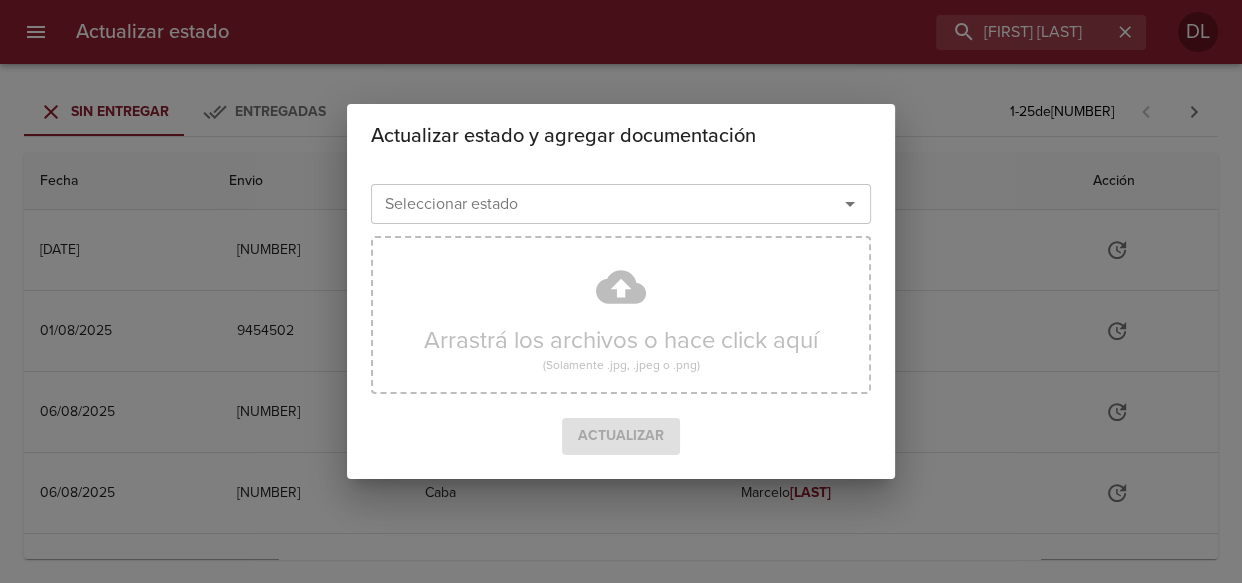 click 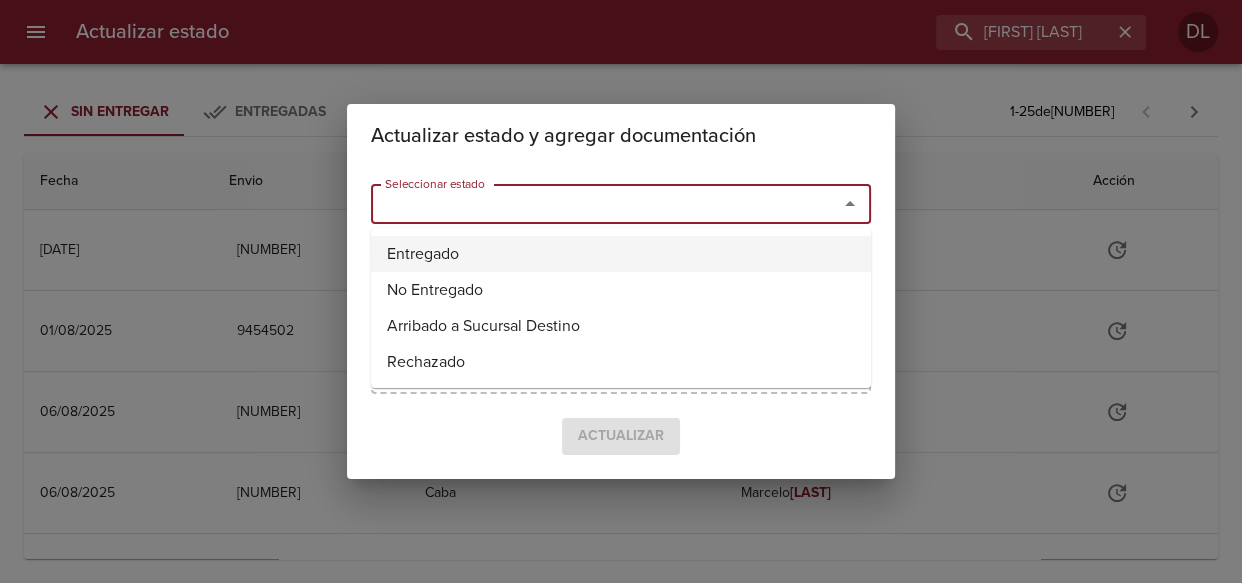 click on "Entregado" at bounding box center (621, 254) 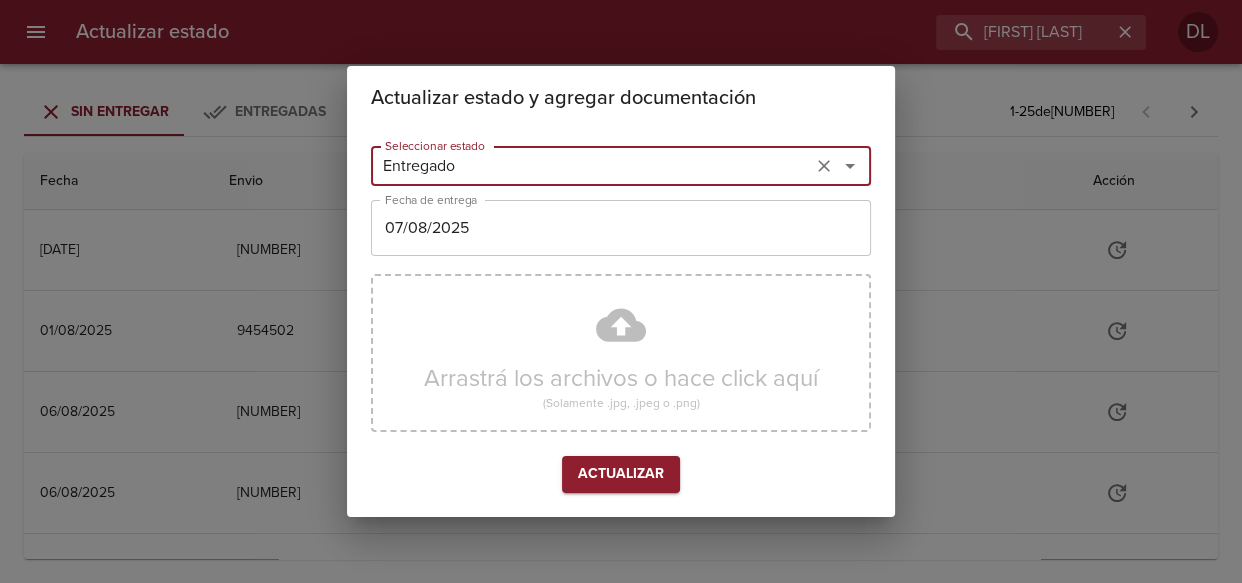 click on "07/08/2025" at bounding box center (621, 228) 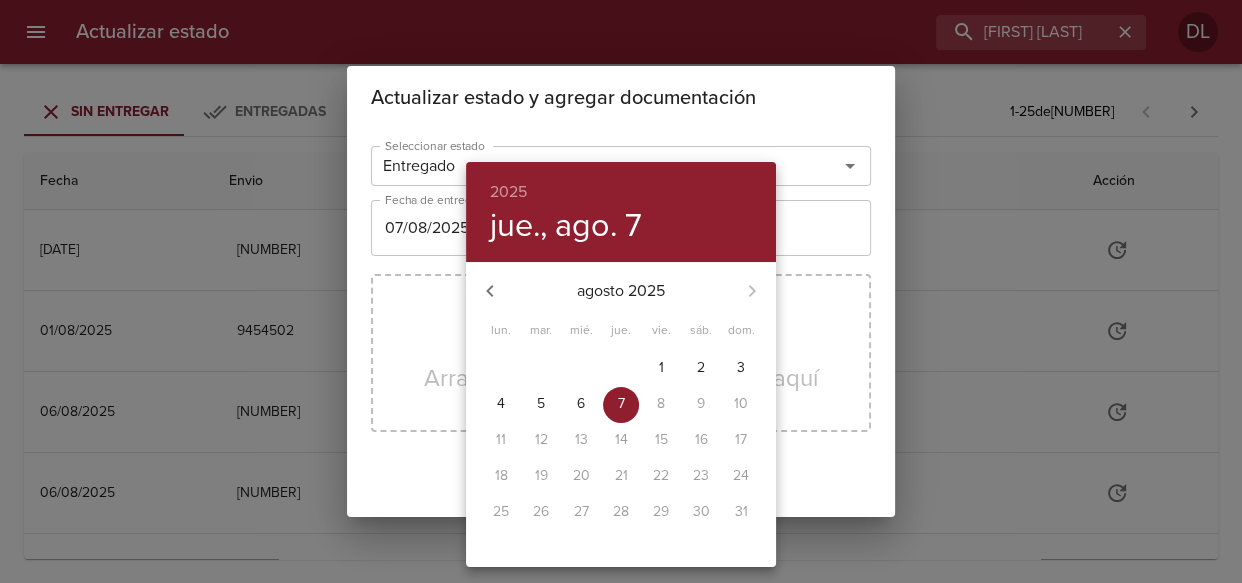 click on "6" at bounding box center [581, 404] 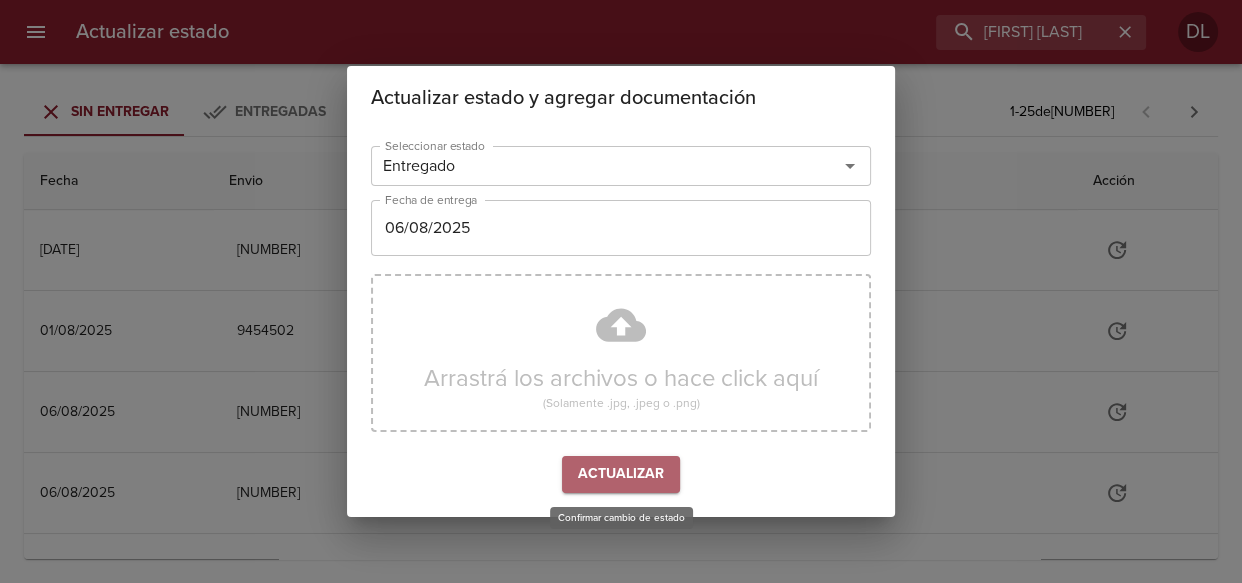 click on "Actualizar" at bounding box center [621, 474] 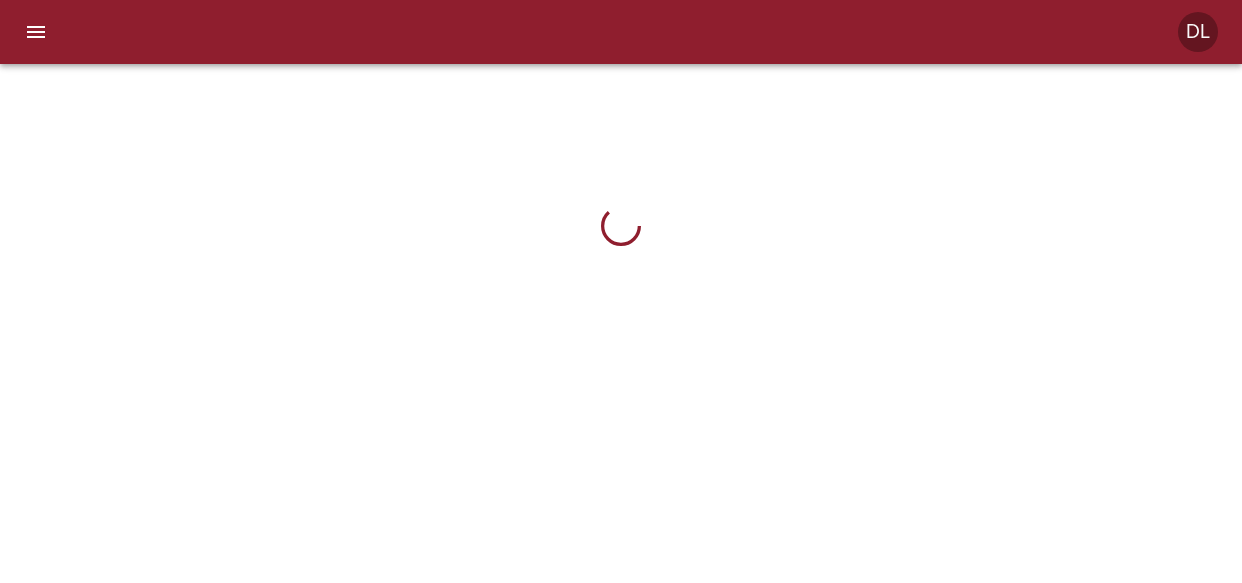 scroll, scrollTop: 0, scrollLeft: 0, axis: both 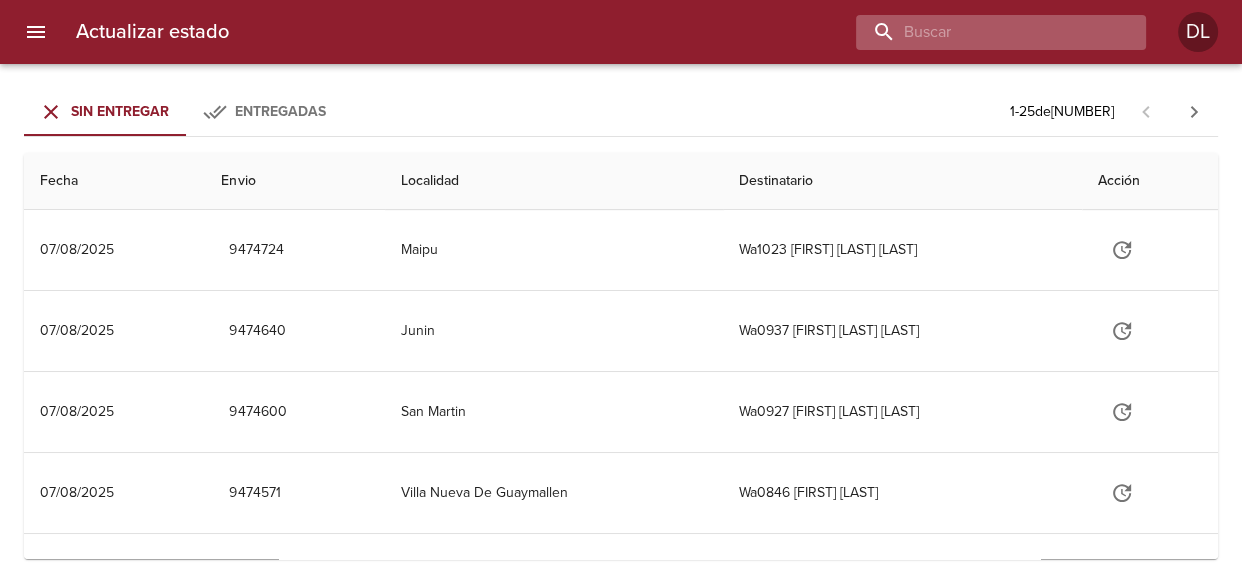 click at bounding box center (984, 32) 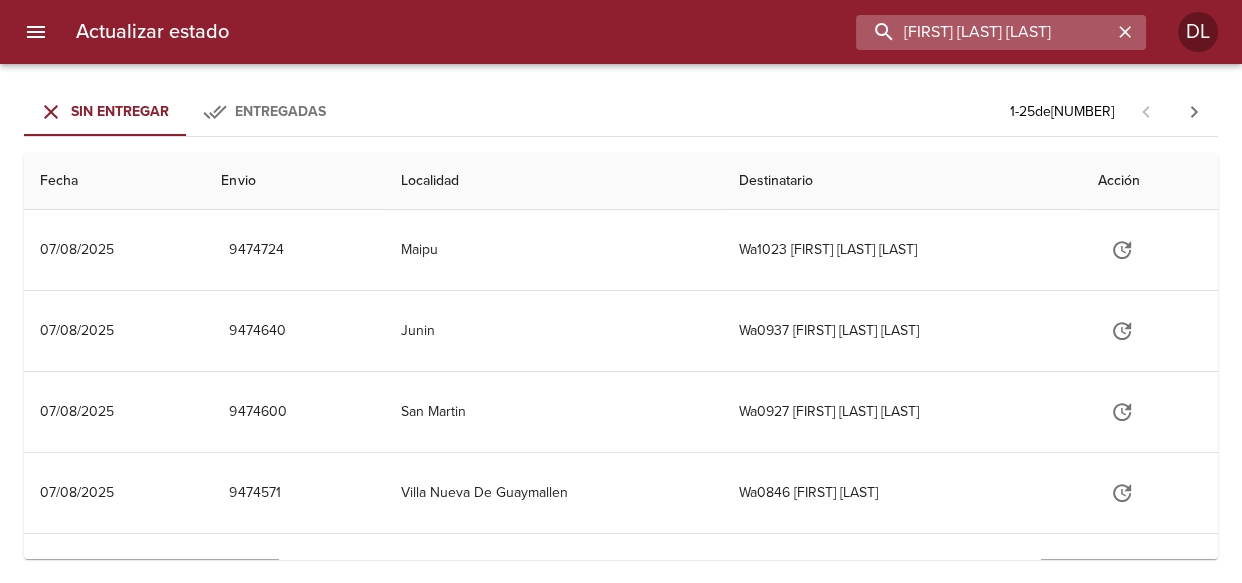 type on "[FIRST] [LAST] [LAST]" 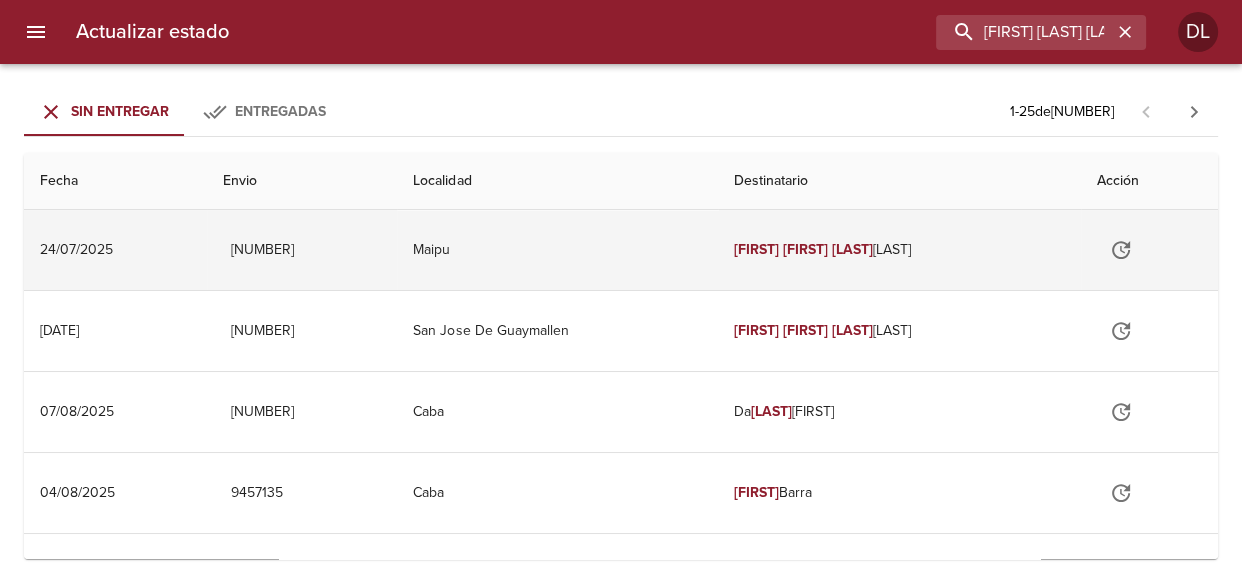 click on "Silva" at bounding box center [852, 249] 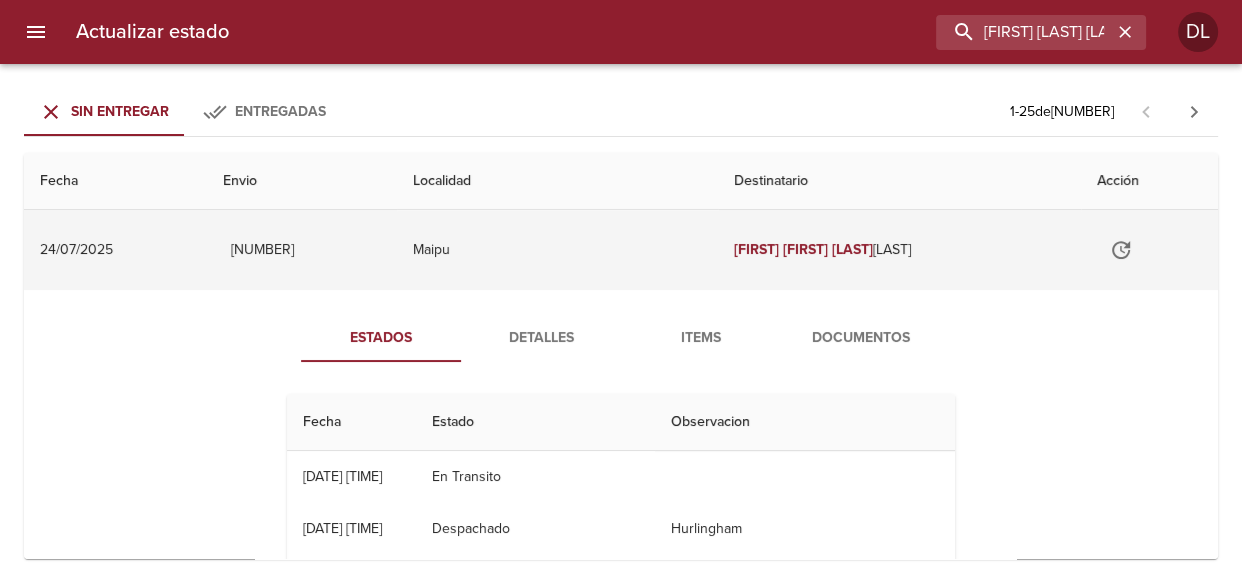 click at bounding box center (1121, 250) 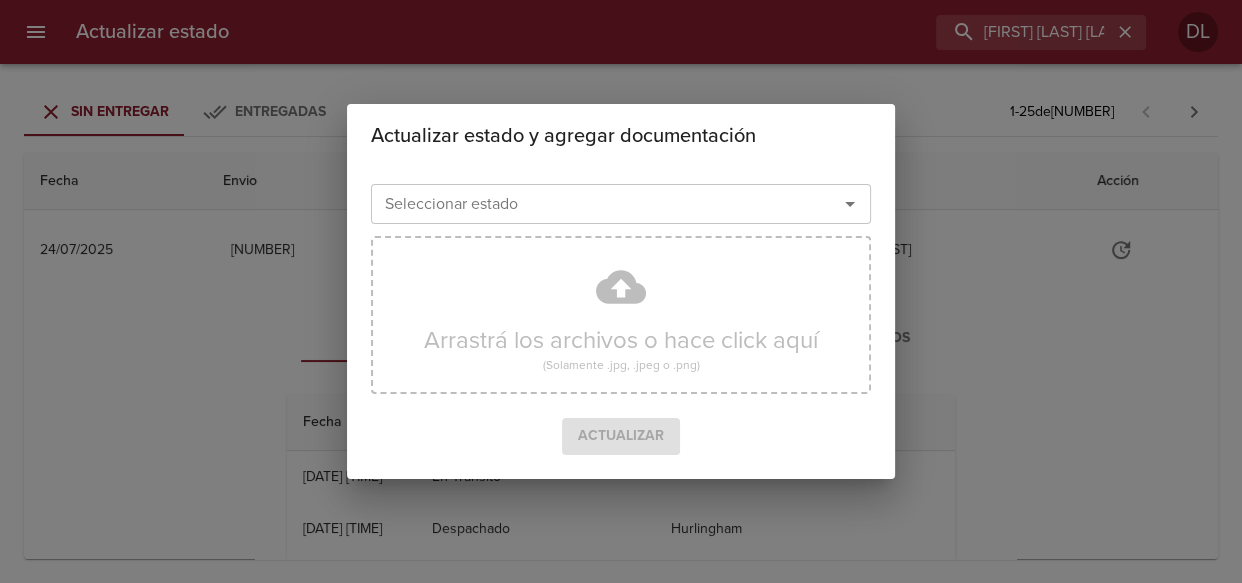 click 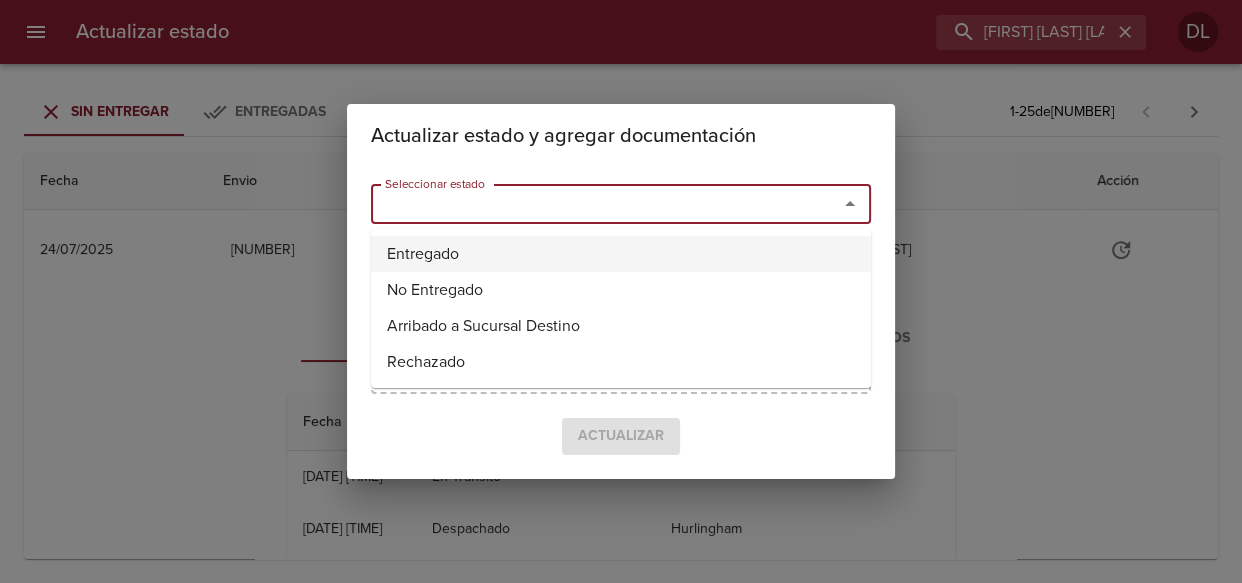 click on "Entregado" at bounding box center [621, 254] 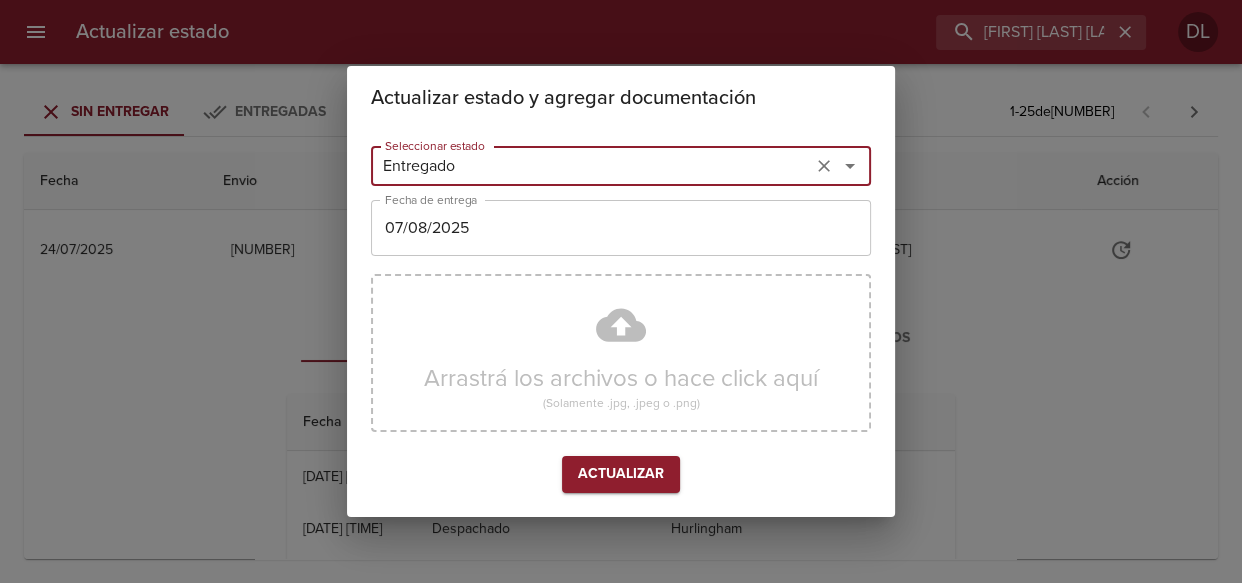 click on "07/08/2025" at bounding box center [621, 228] 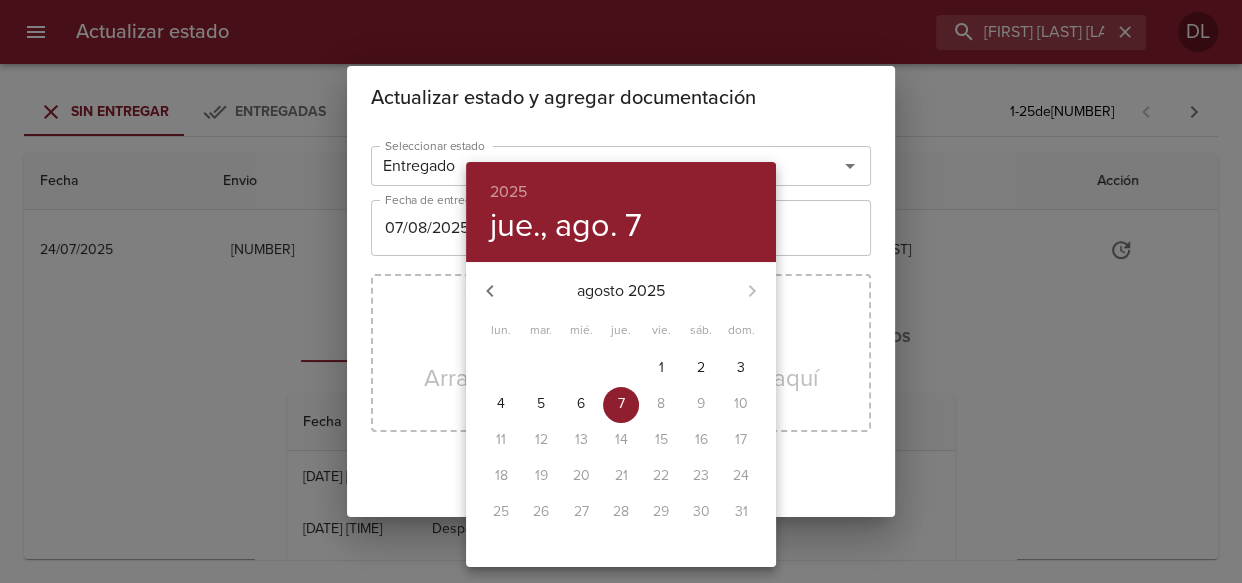 click on "6" at bounding box center (581, 404) 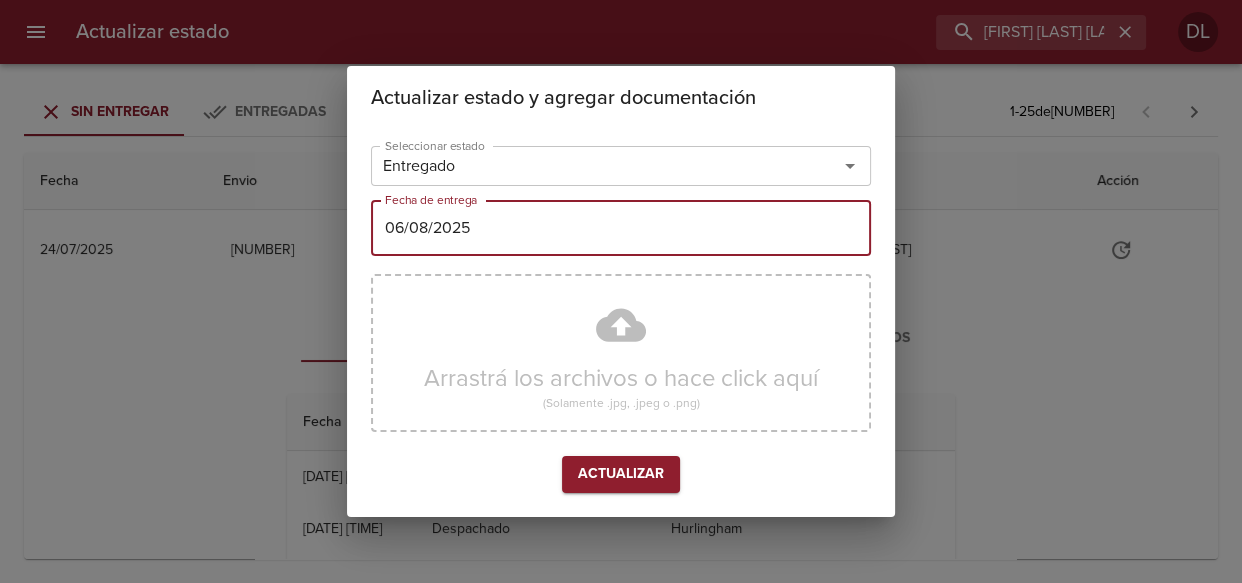click on "Actualizar" at bounding box center [621, 474] 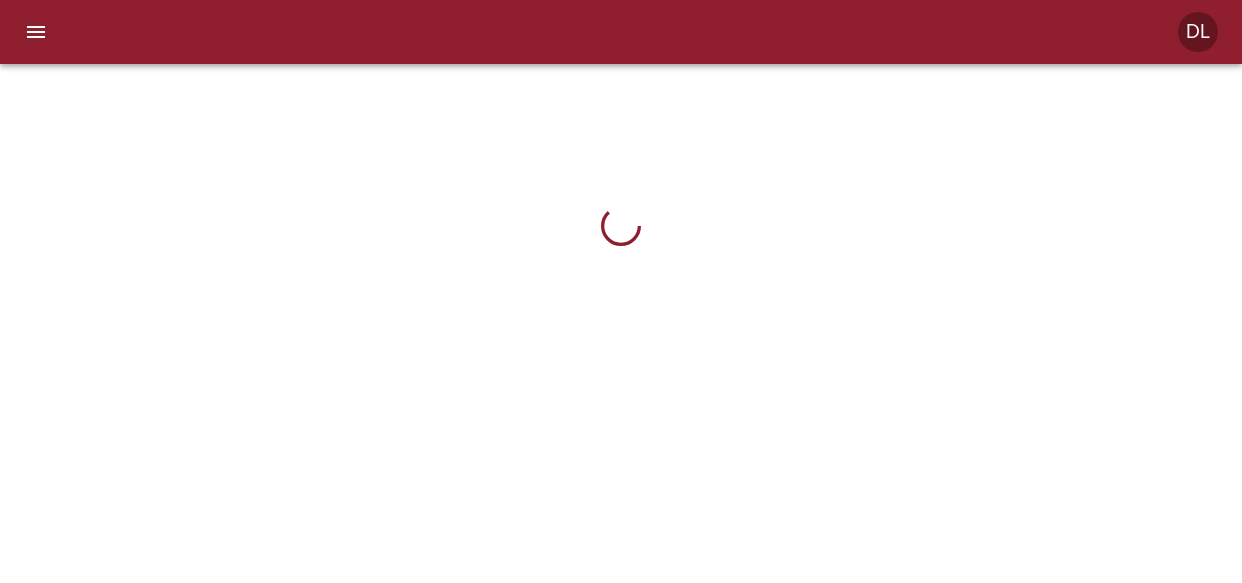 scroll, scrollTop: 0, scrollLeft: 0, axis: both 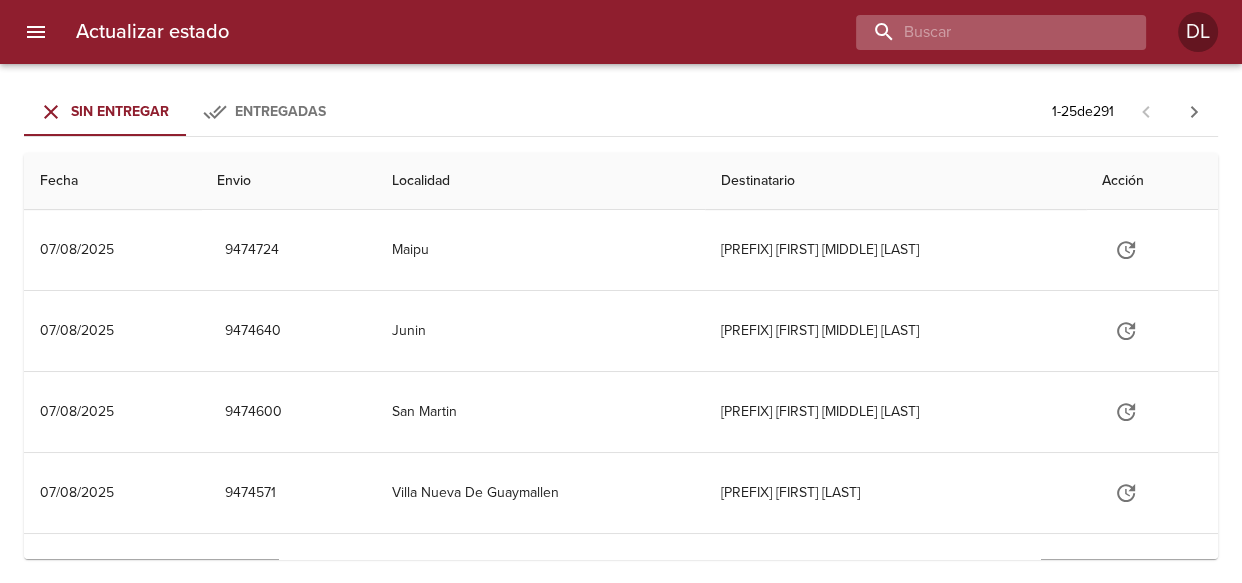 click at bounding box center (984, 32) 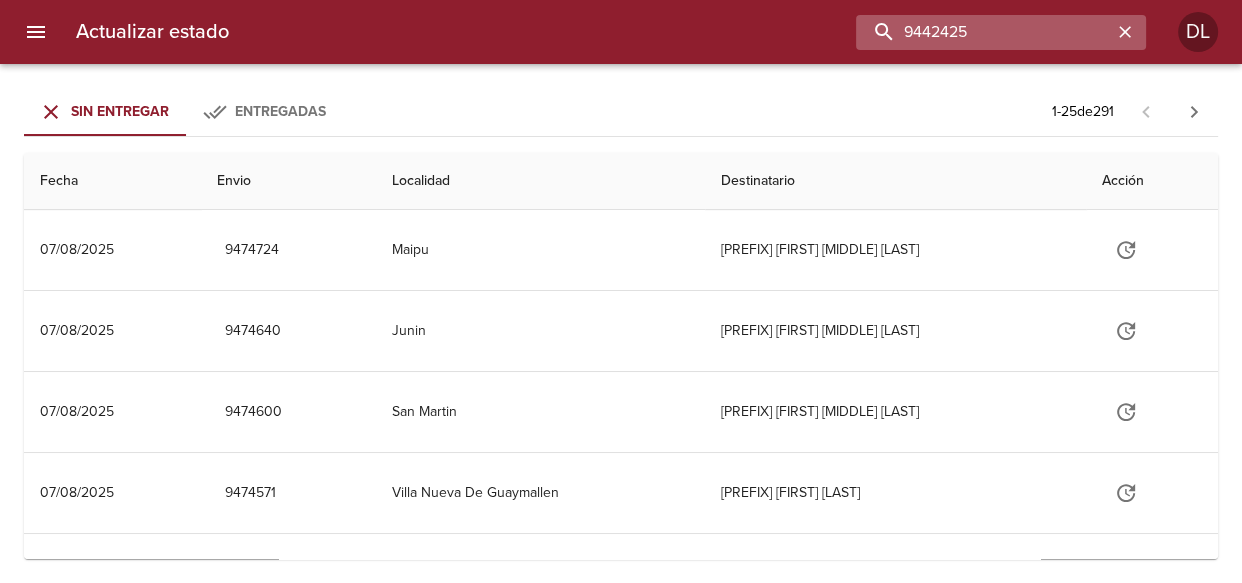 type on "9442425" 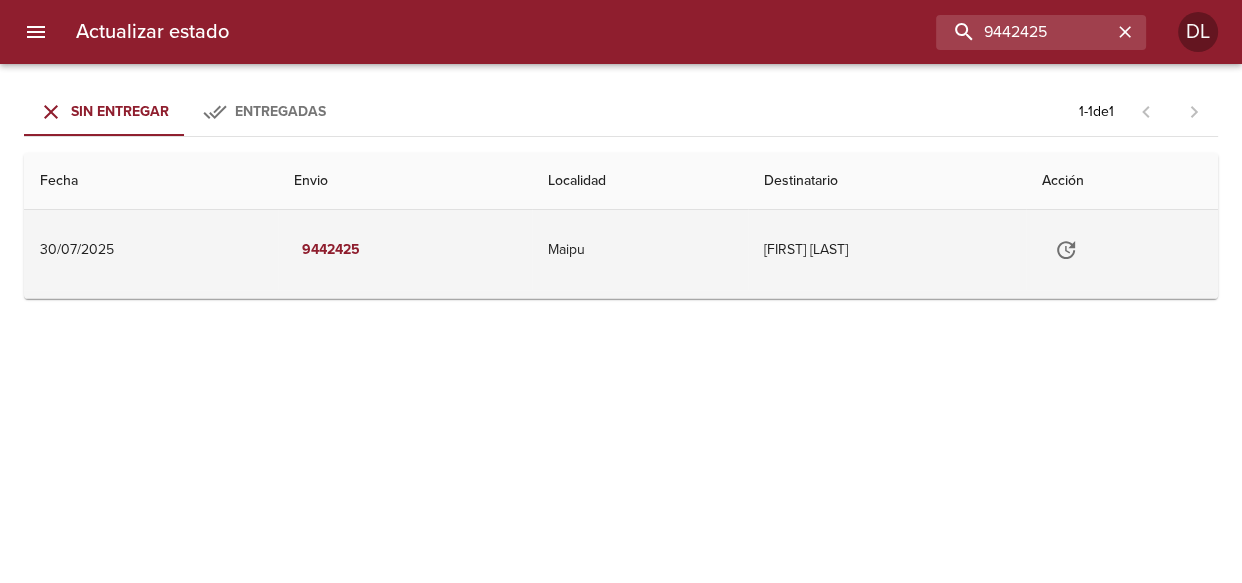 click at bounding box center (1066, 250) 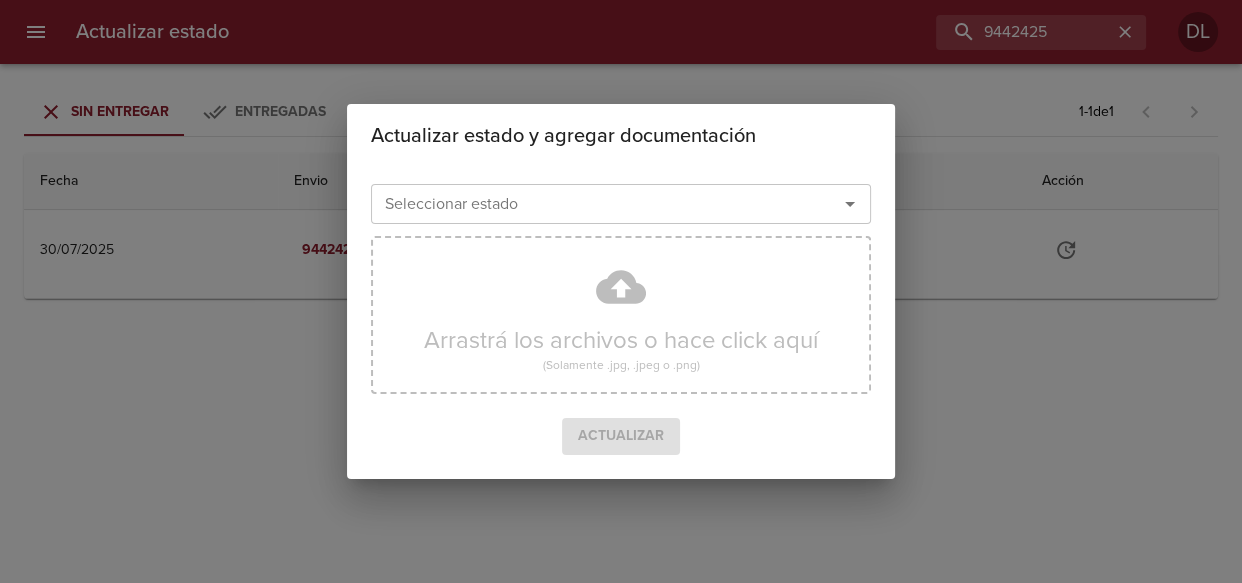 click at bounding box center [850, 204] 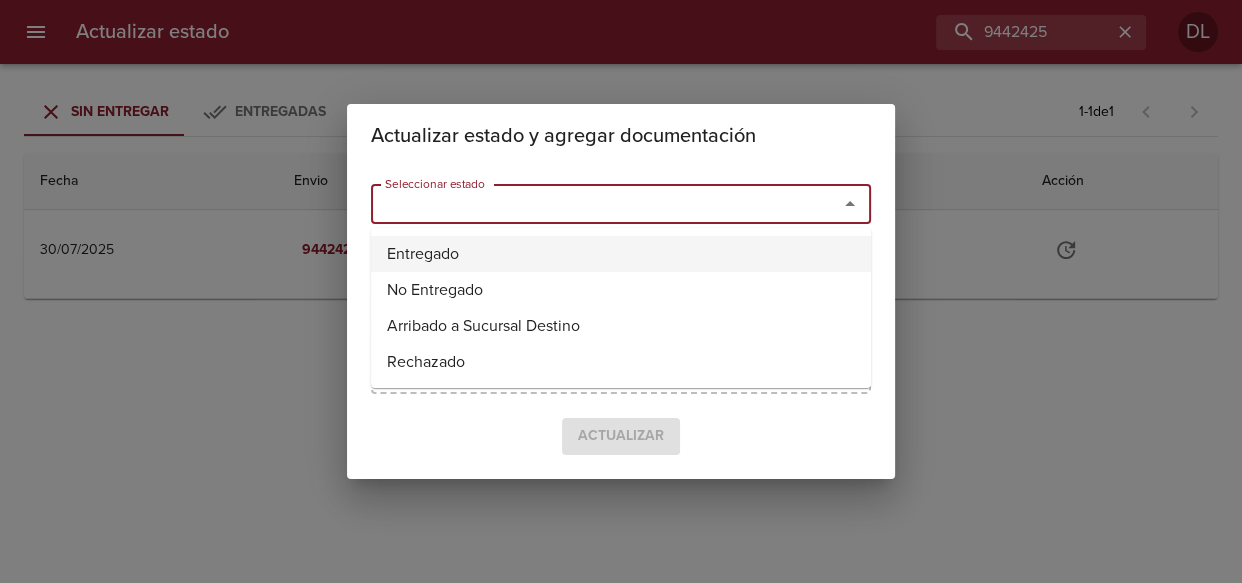click on "Entregado" at bounding box center (621, 254) 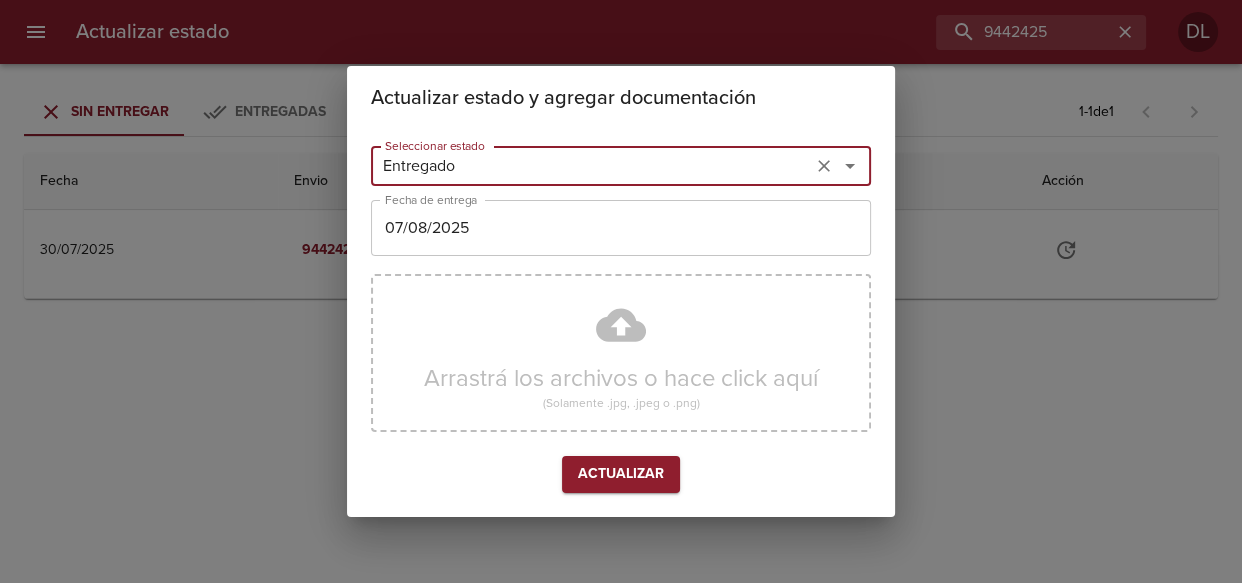 click on "07/08/2025" at bounding box center [621, 228] 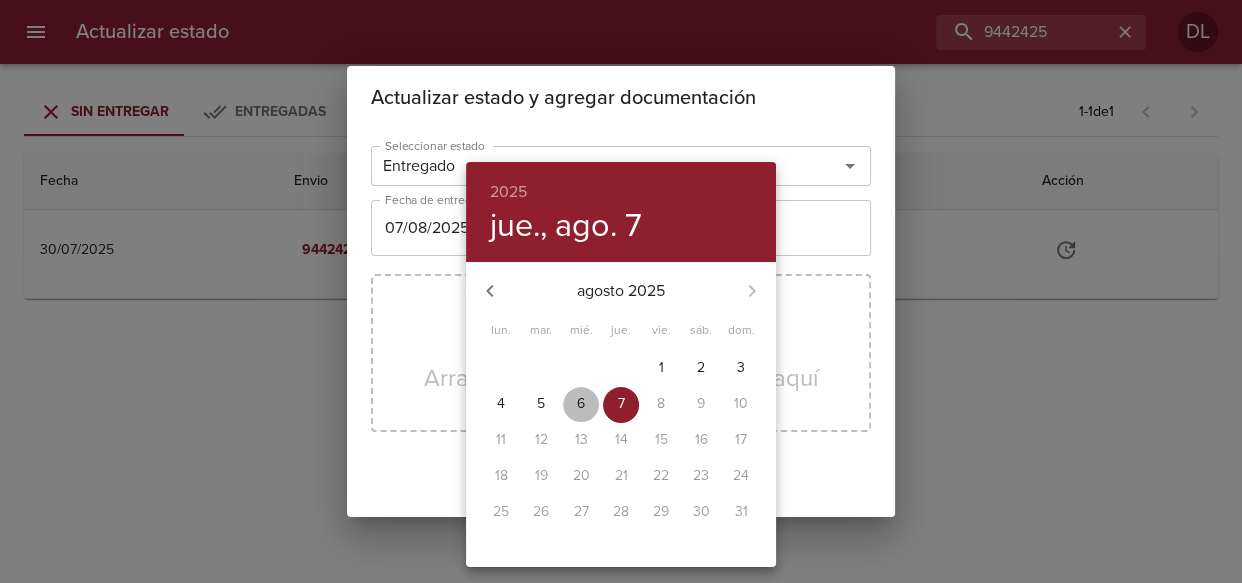 drag, startPoint x: 583, startPoint y: 398, endPoint x: 611, endPoint y: 483, distance: 89.49302 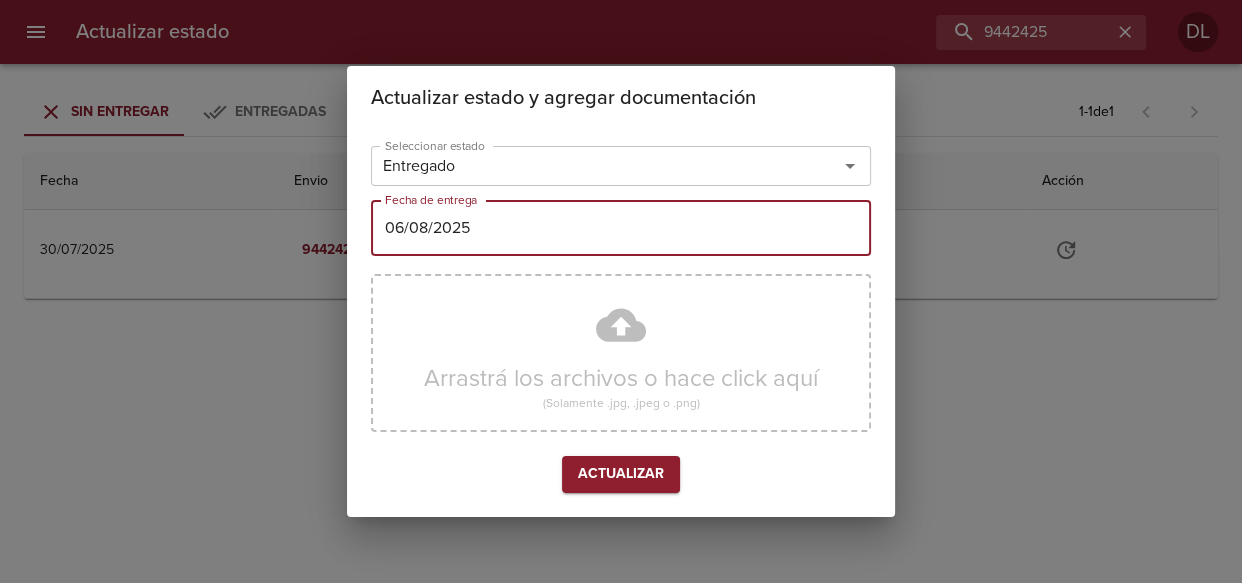 click on "Actualizar" at bounding box center [621, 474] 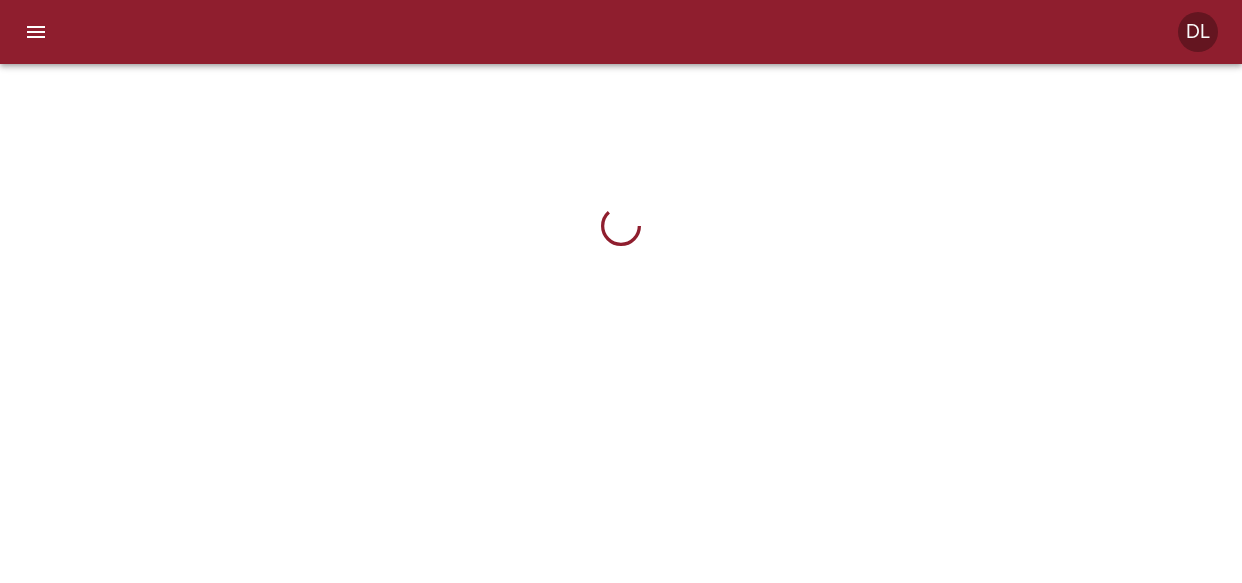 scroll, scrollTop: 0, scrollLeft: 0, axis: both 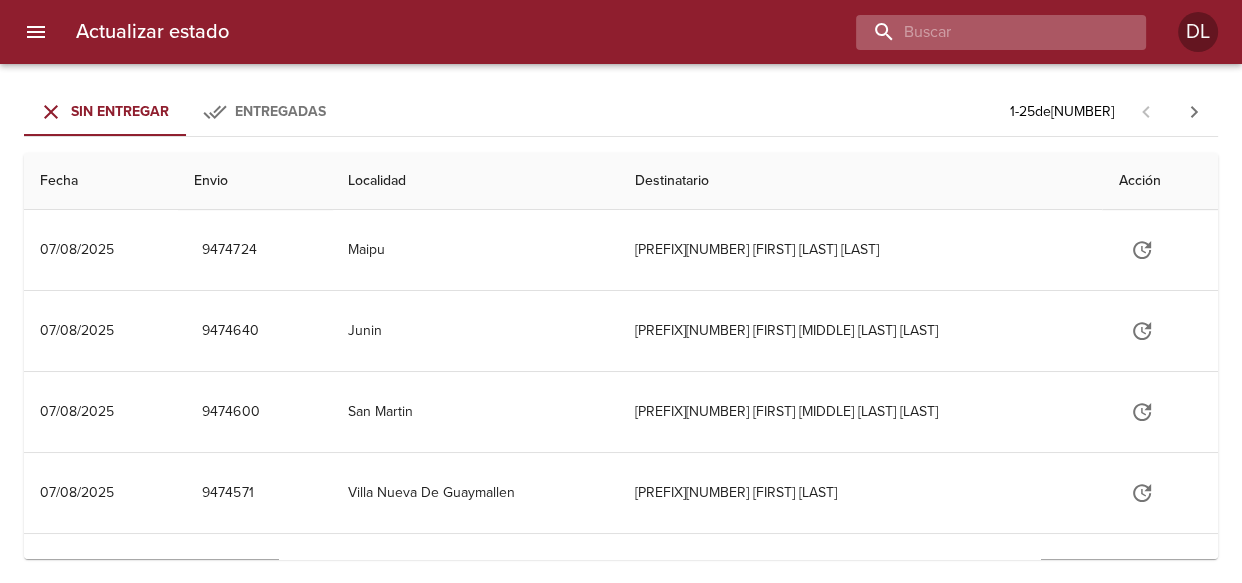 click at bounding box center (984, 32) 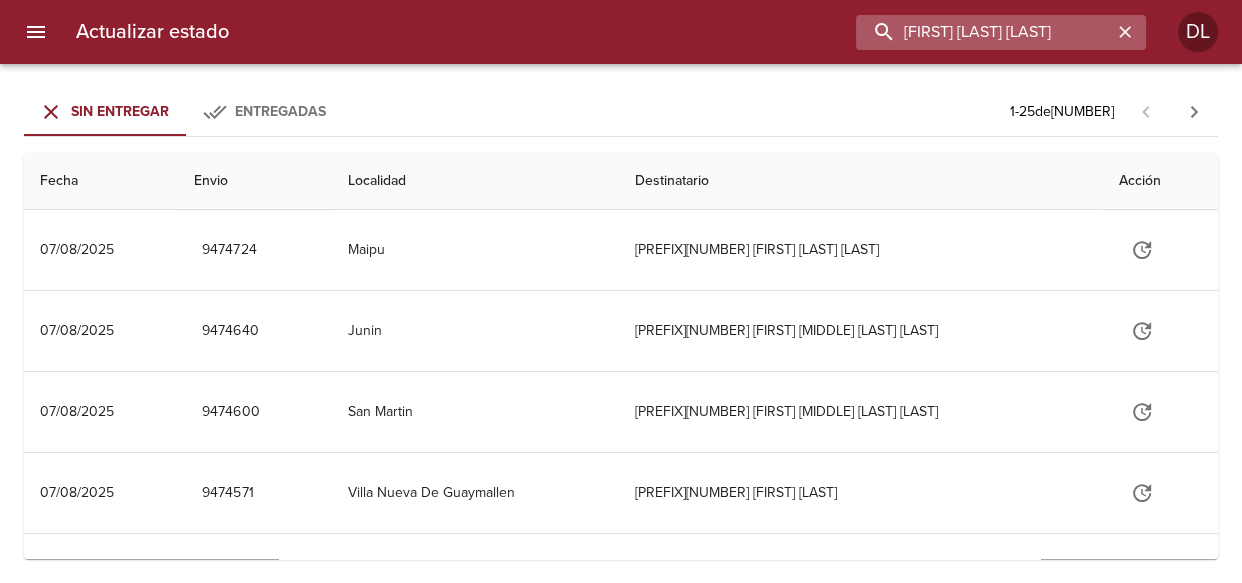 type on "dario nelson lucero" 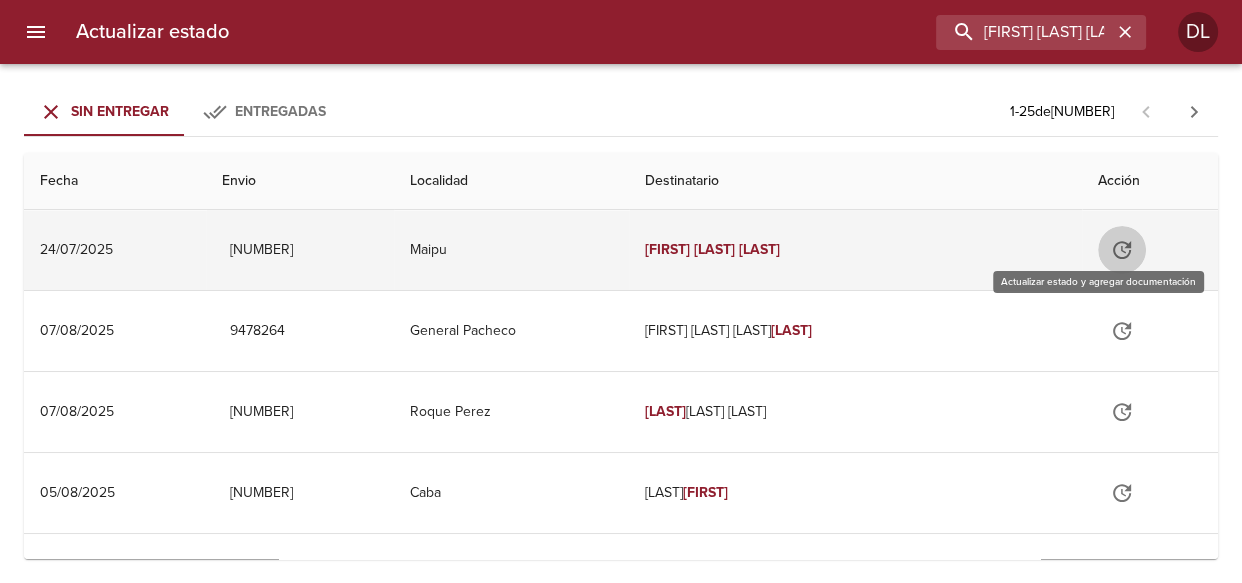 click 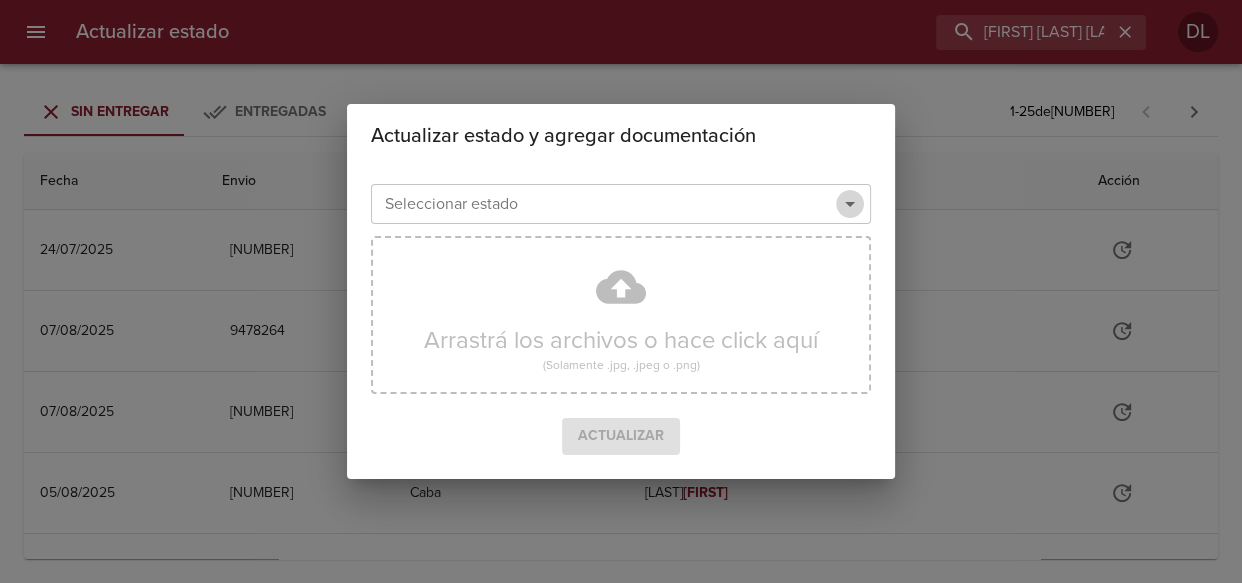 click 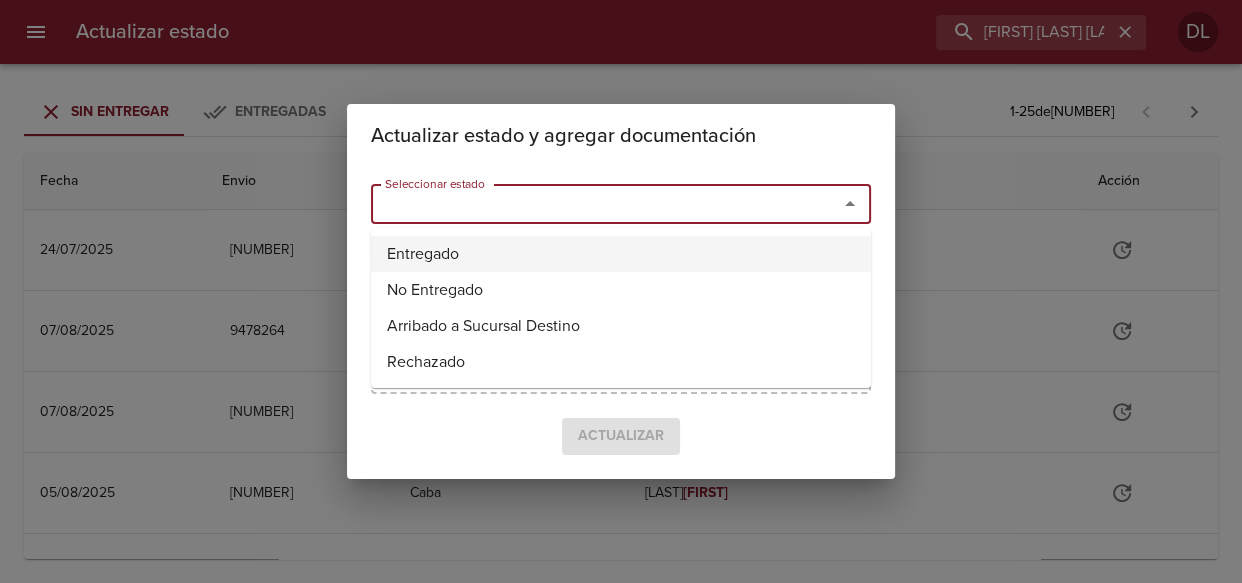 click on "Entregado" at bounding box center (621, 254) 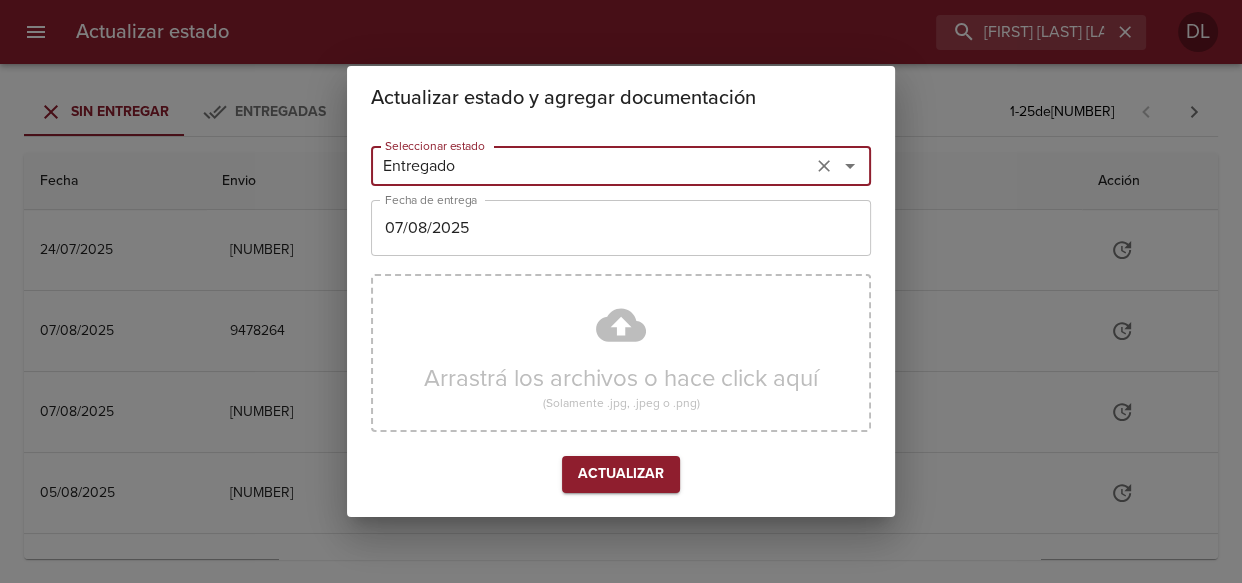 click on "07/08/2025" at bounding box center (621, 228) 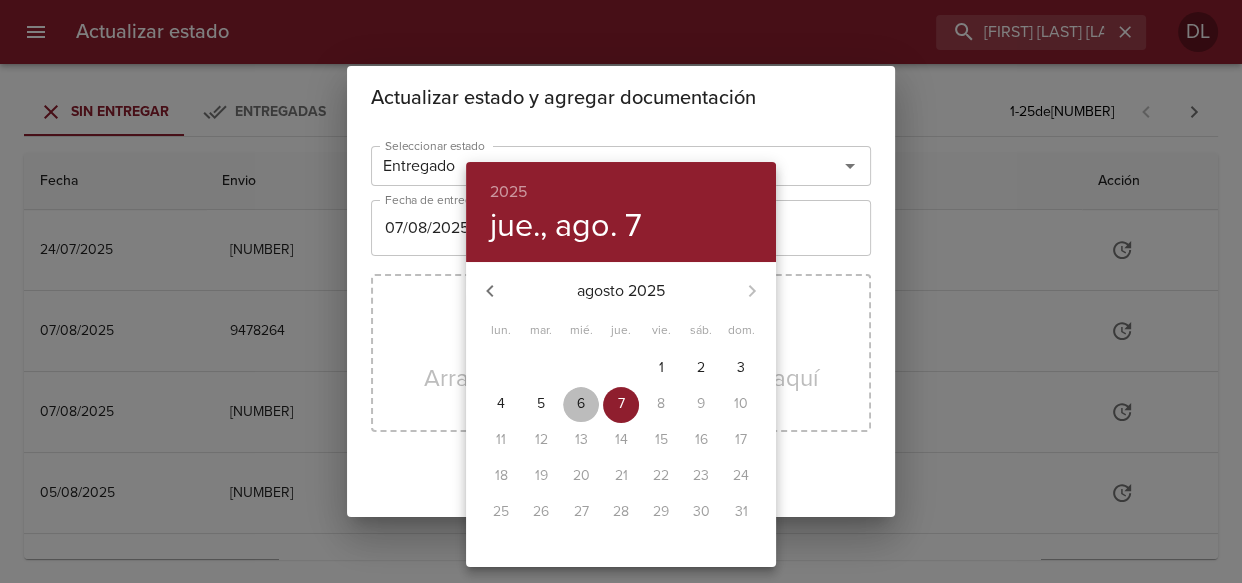 click on "6" at bounding box center [581, 404] 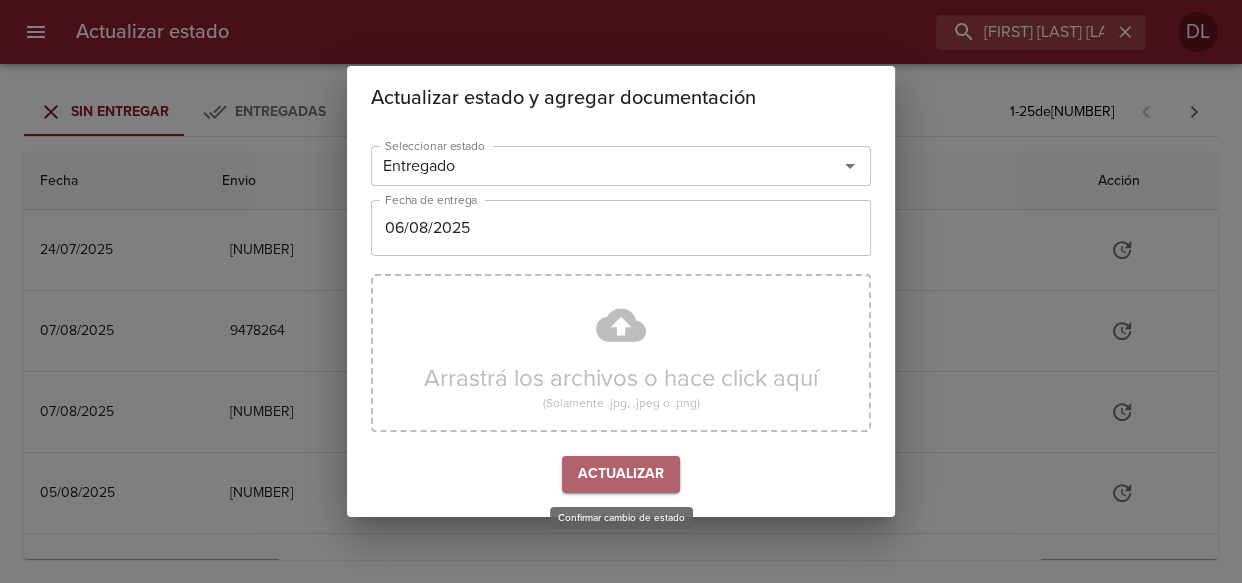 click on "Actualizar" at bounding box center (621, 474) 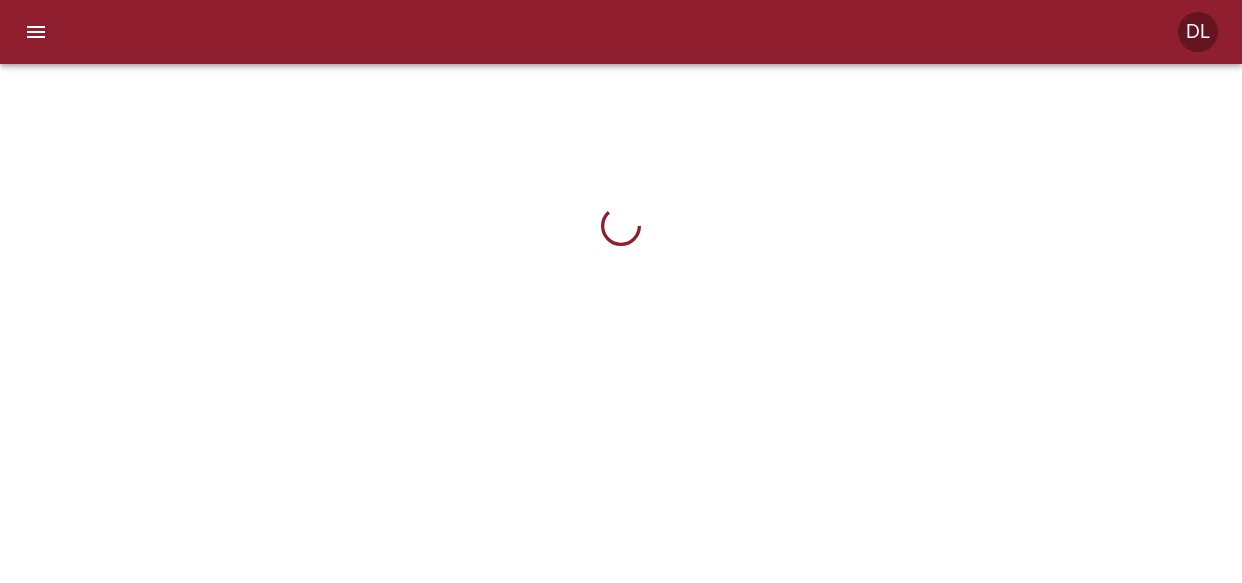 scroll, scrollTop: 0, scrollLeft: 0, axis: both 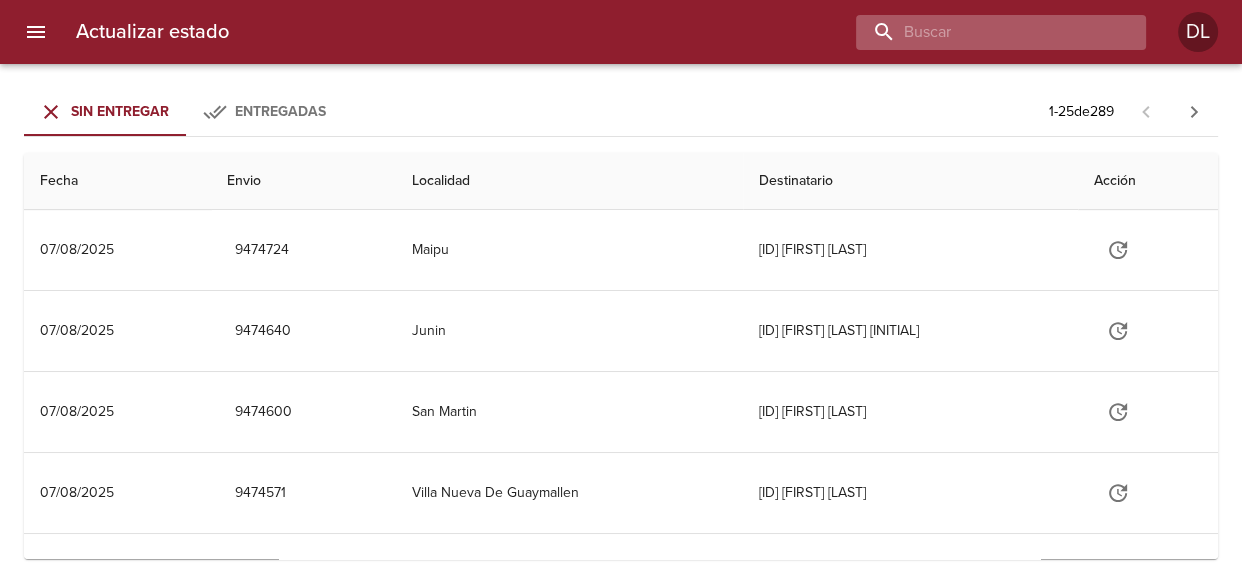 click at bounding box center (984, 32) 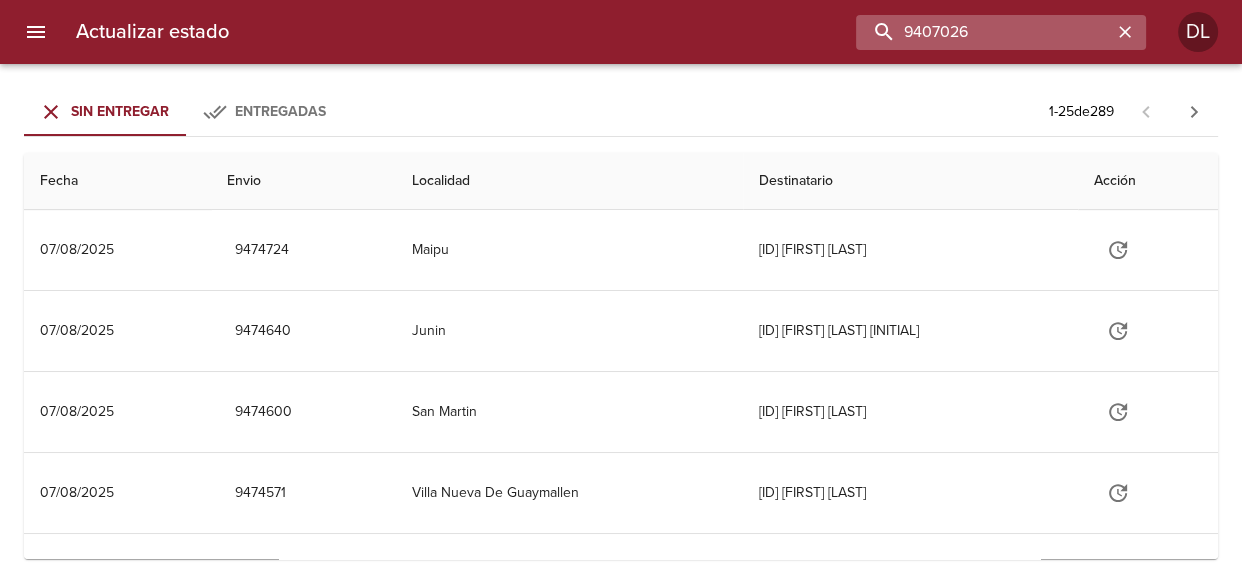 type on "9407026" 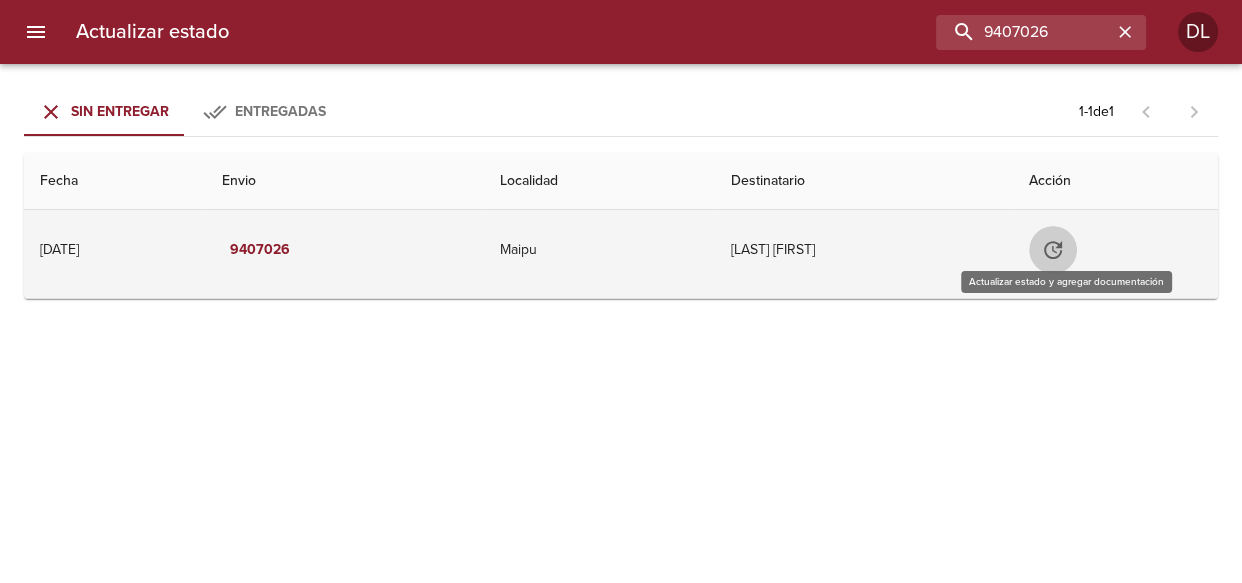 click 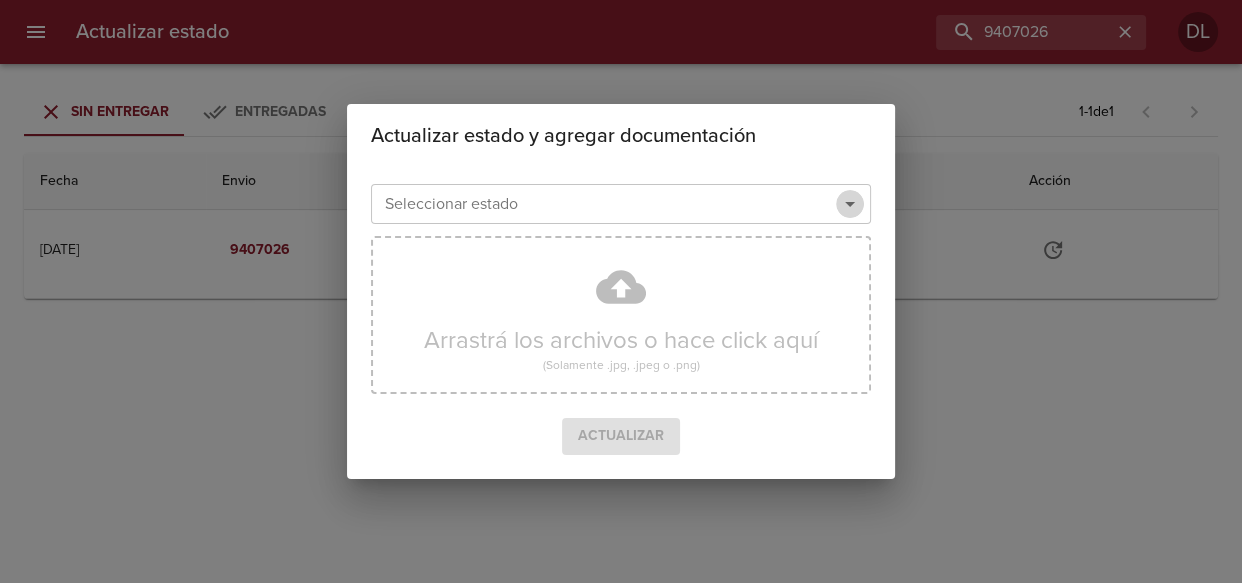 click 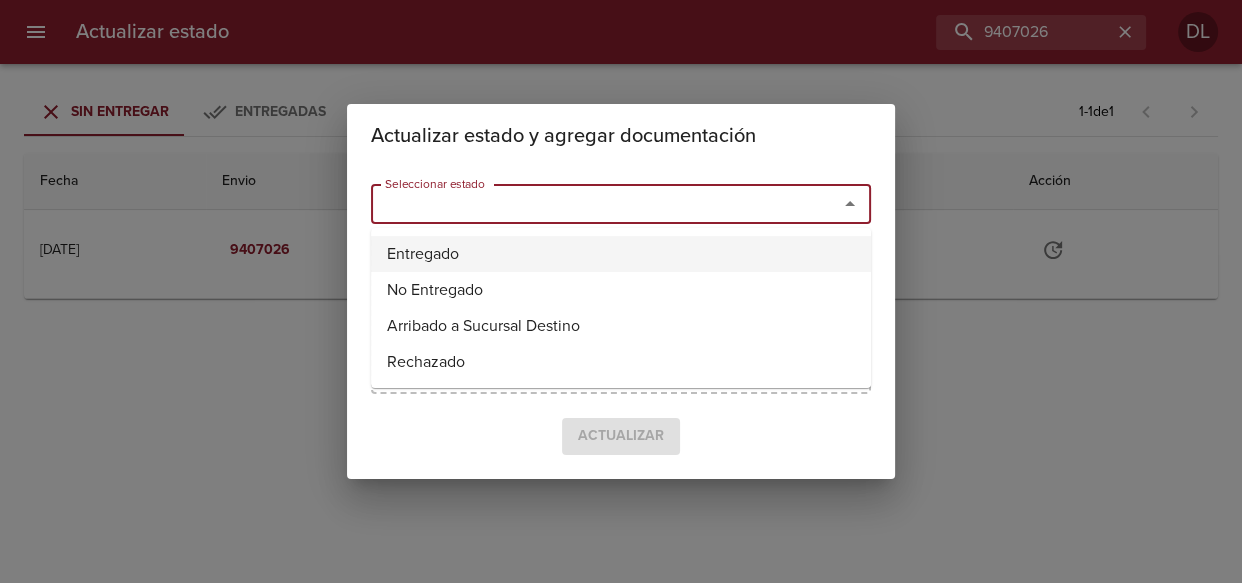 click on "Entregado" at bounding box center [621, 254] 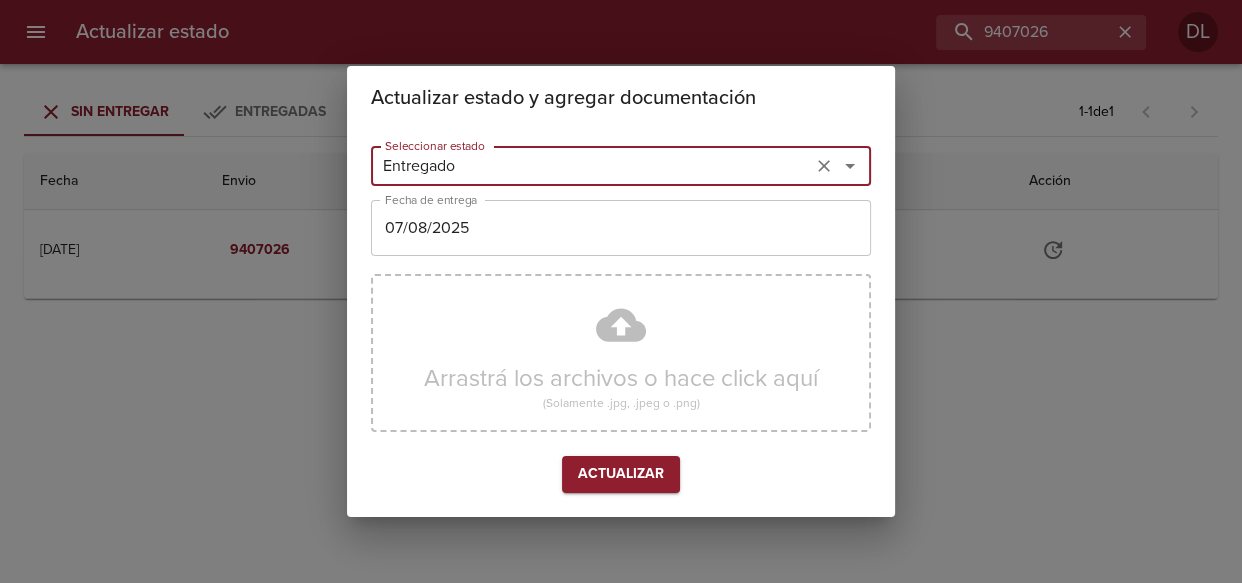 click on "07/08/2025" at bounding box center (621, 228) 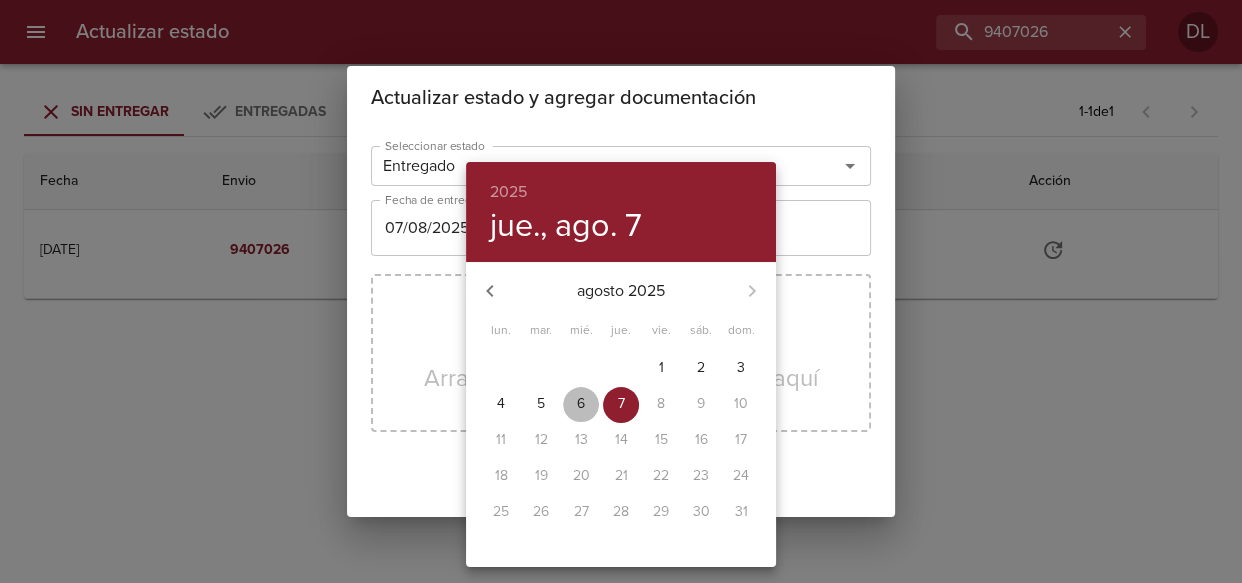 click on "6" at bounding box center [581, 404] 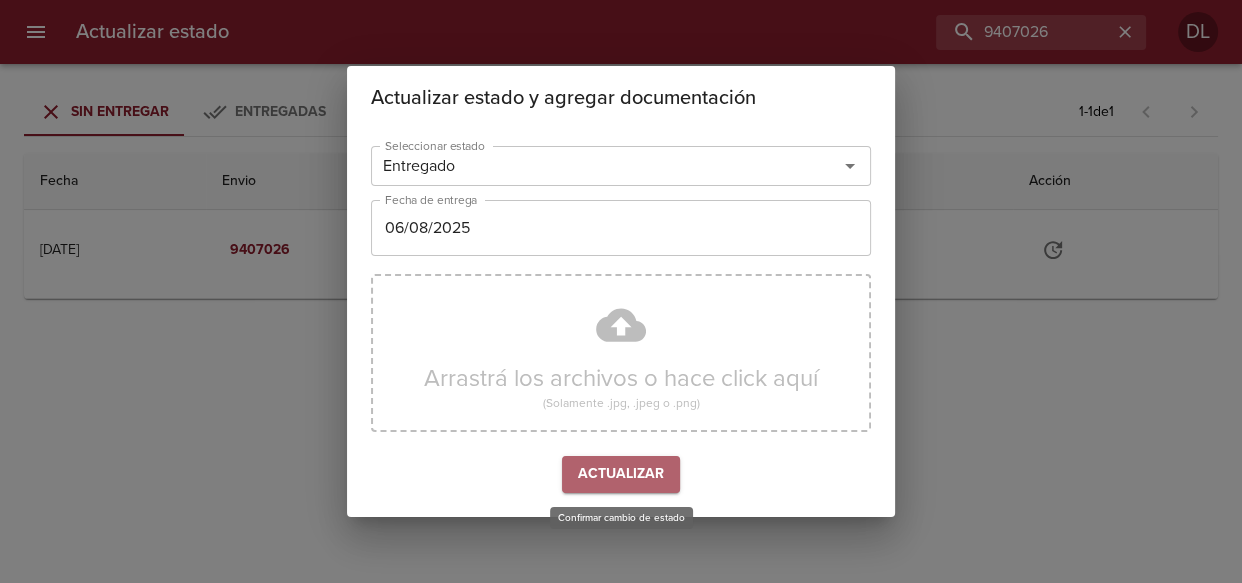 click on "Actualizar" at bounding box center (621, 474) 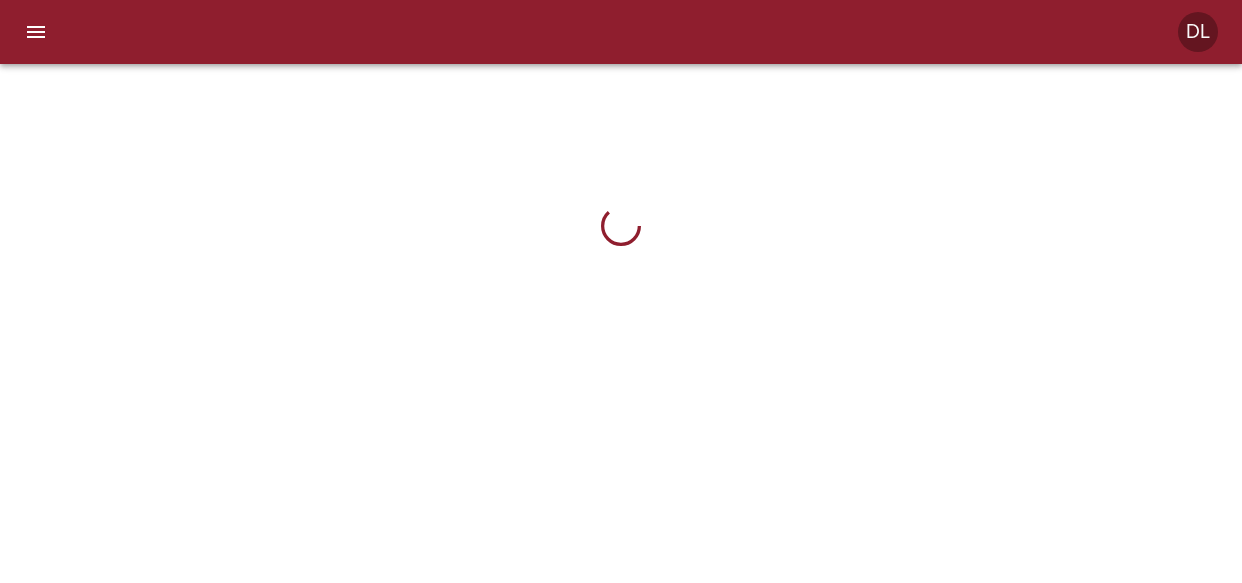 scroll, scrollTop: 0, scrollLeft: 0, axis: both 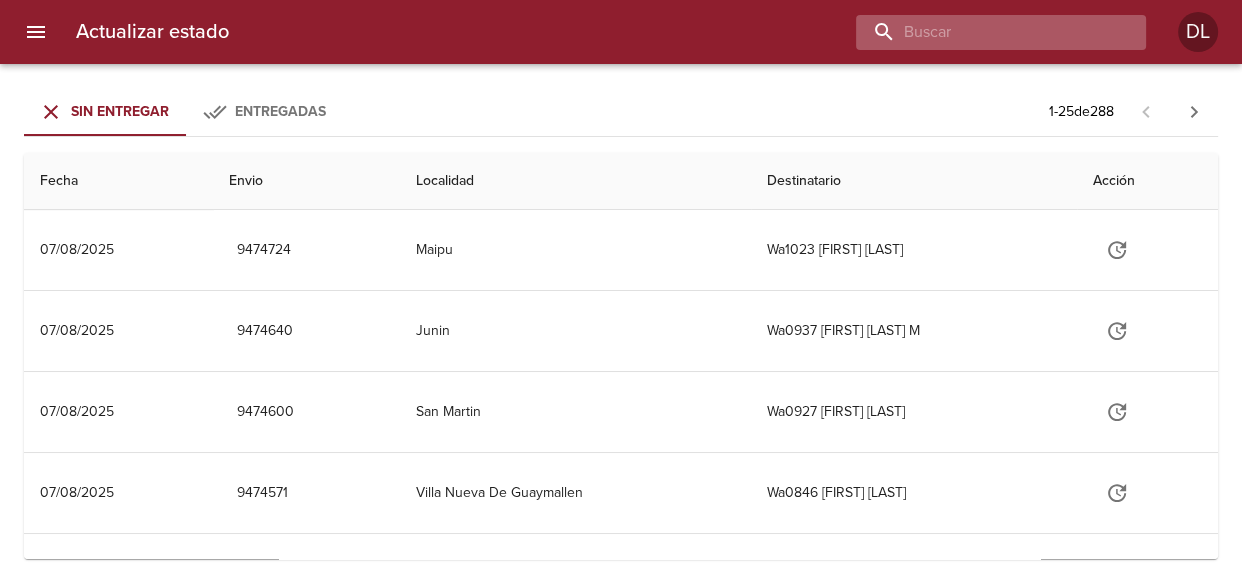 click at bounding box center [984, 32] 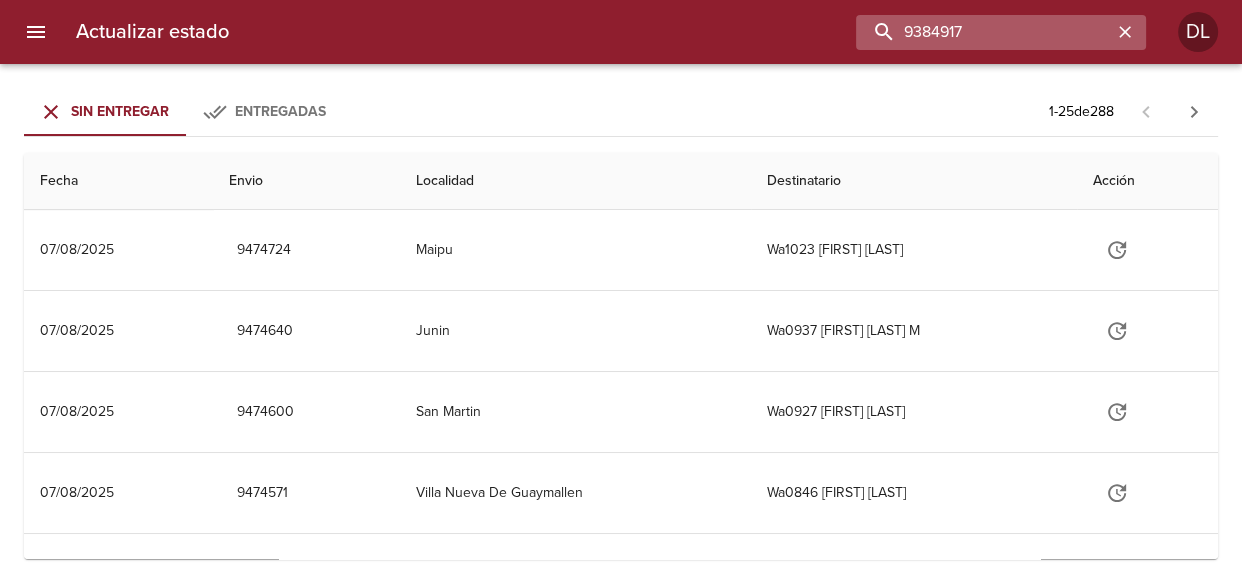 type on "9384917" 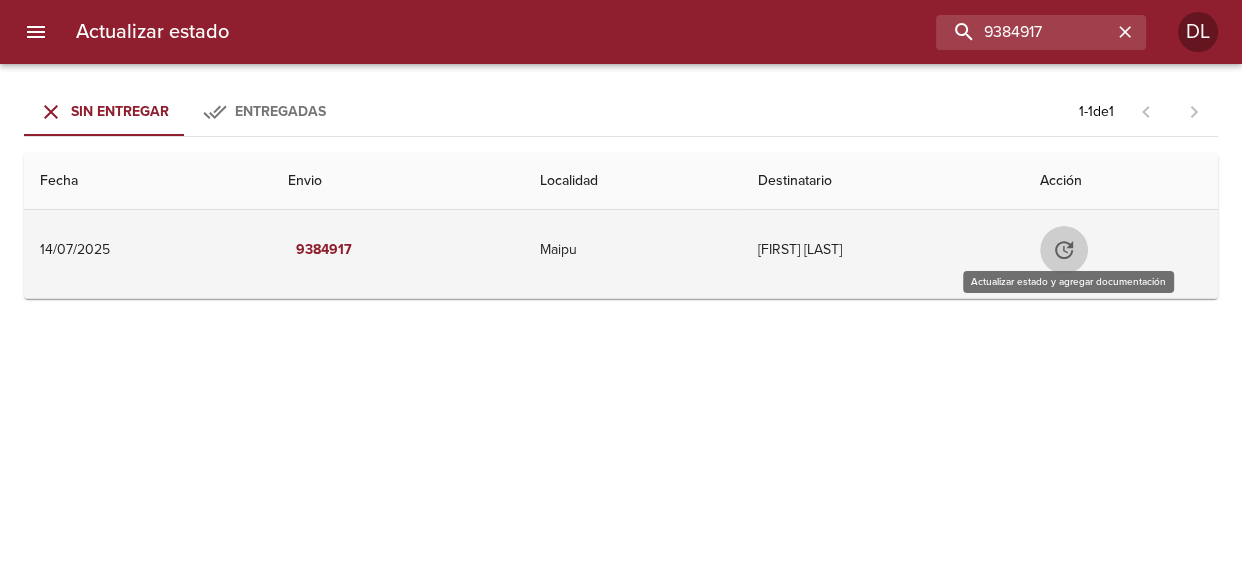 click at bounding box center (1064, 250) 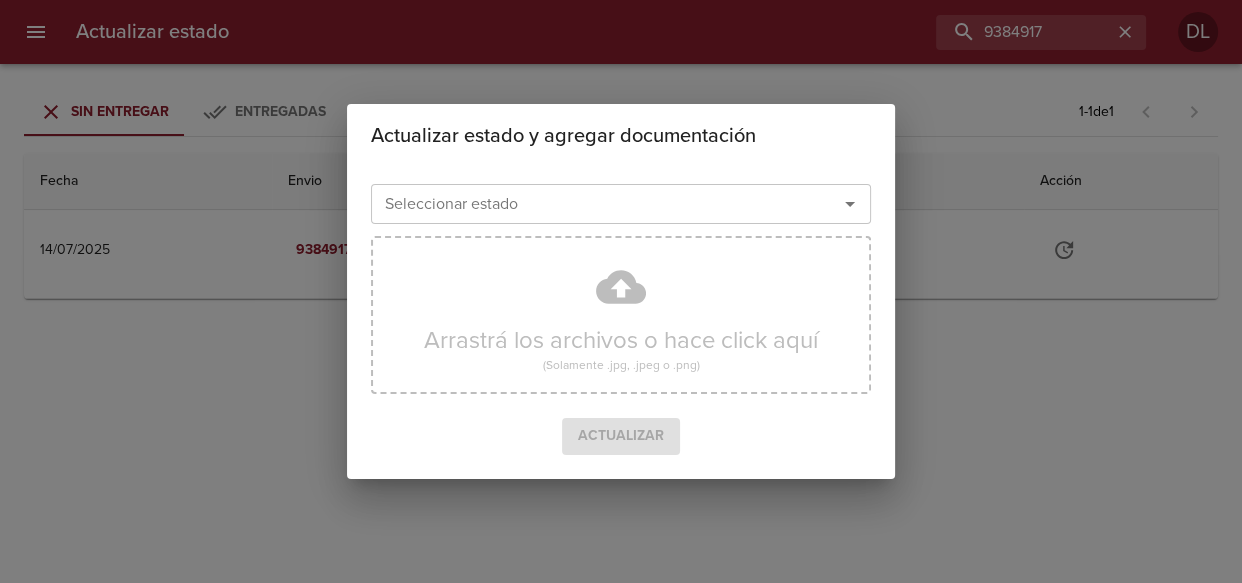 click 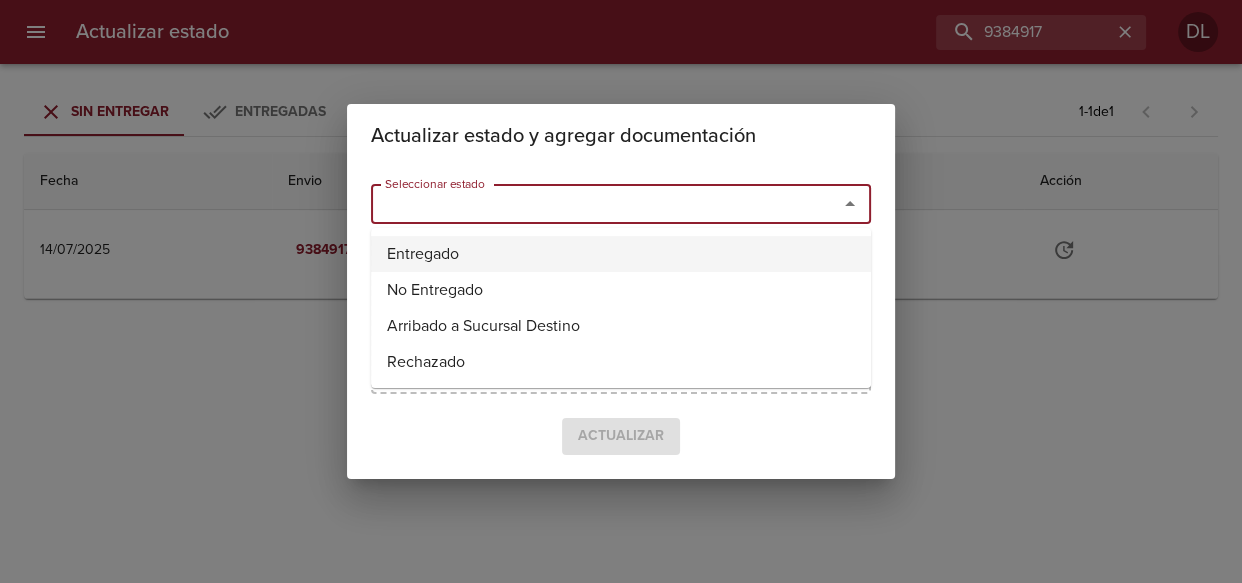 click on "Entregado" at bounding box center (621, 254) 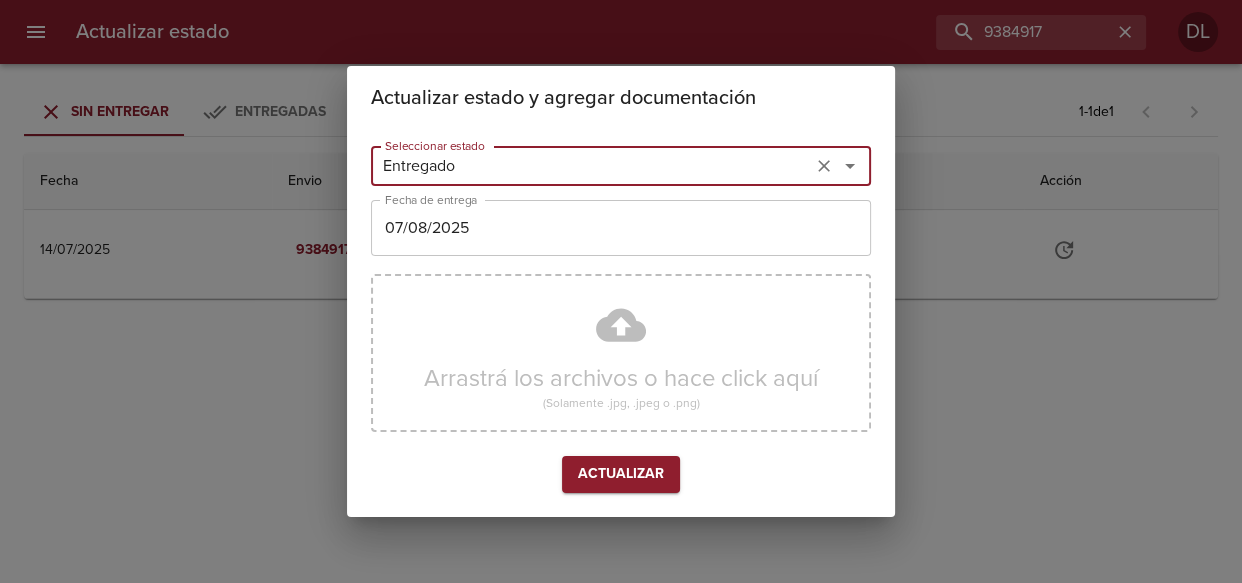 click on "07/08/2025" at bounding box center [621, 228] 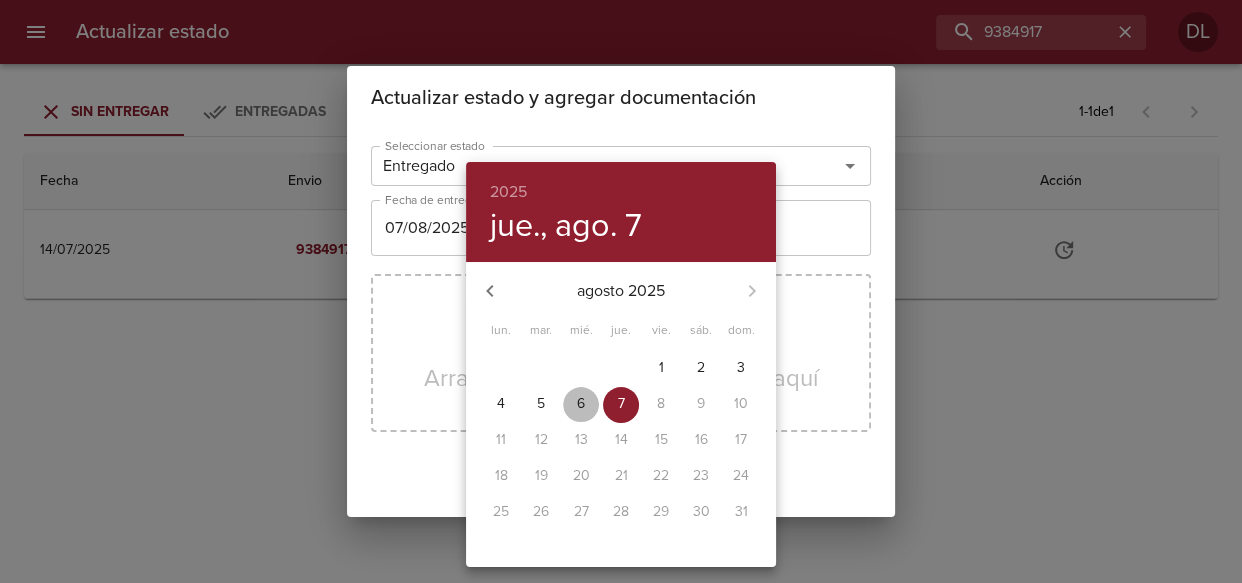 click on "6" at bounding box center [581, 404] 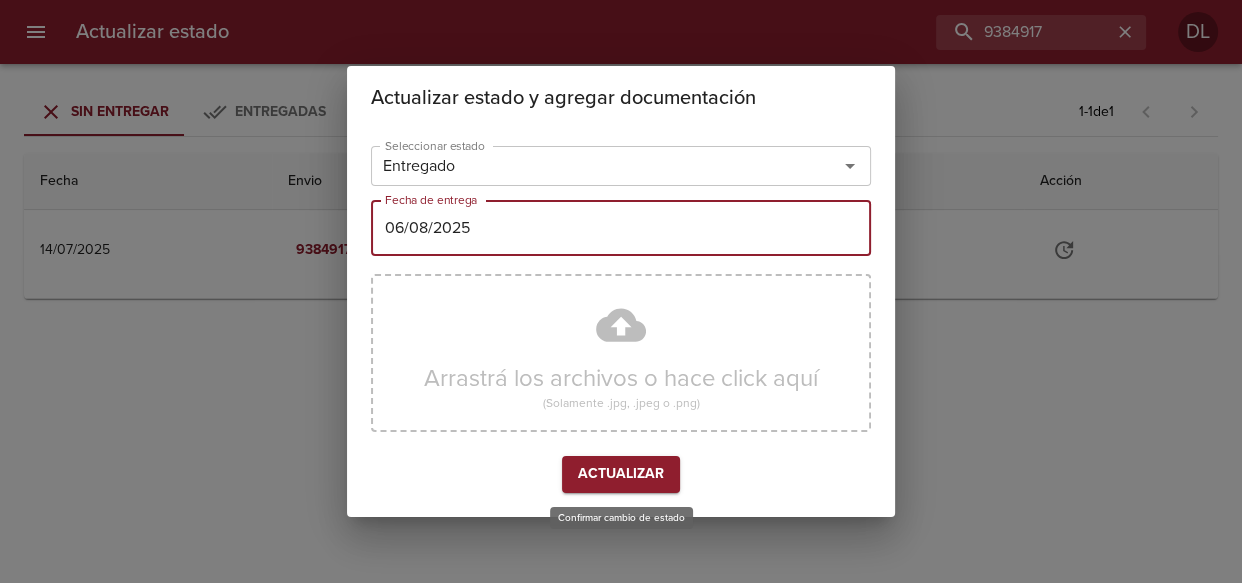 click on "Actualizar" at bounding box center (621, 474) 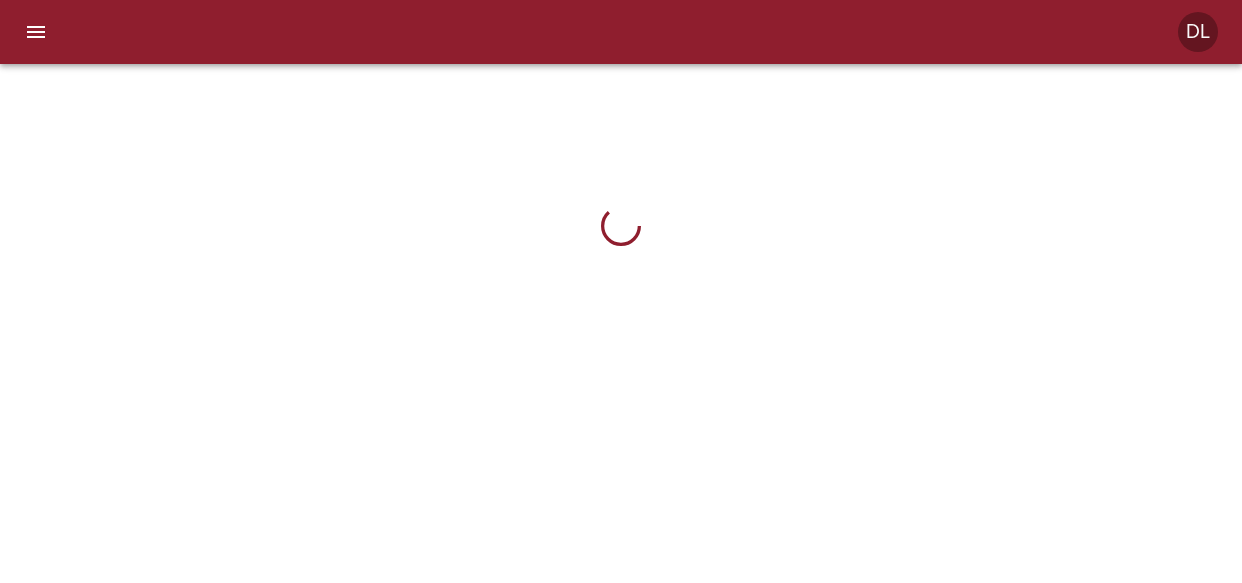 scroll, scrollTop: 0, scrollLeft: 0, axis: both 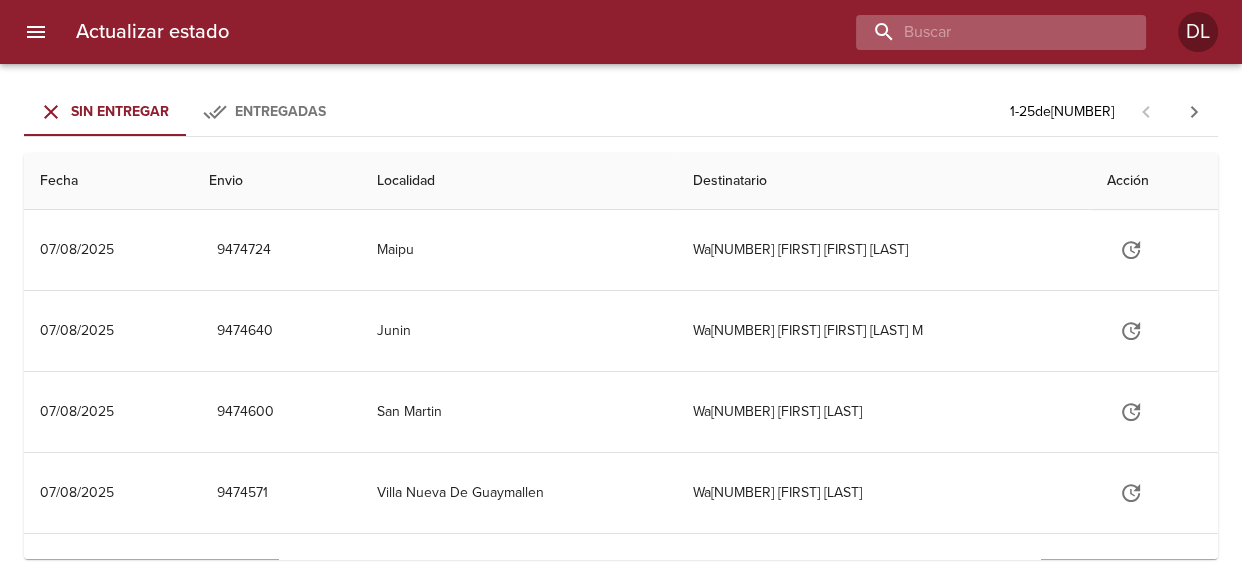 click at bounding box center (984, 32) 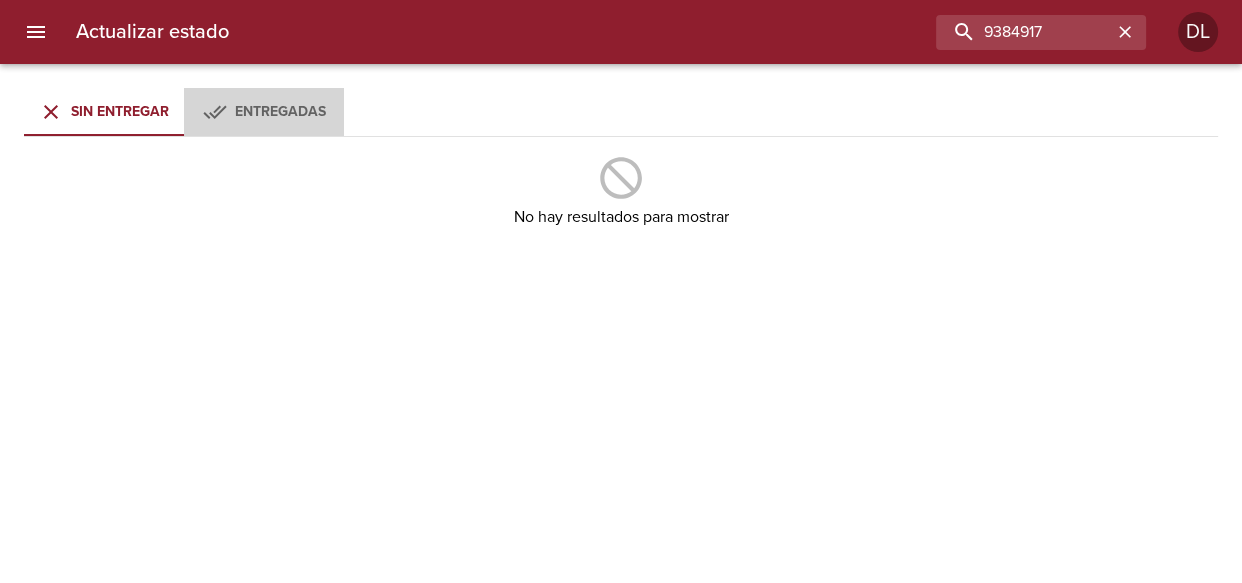click on "Entregadas" at bounding box center (280, 112) 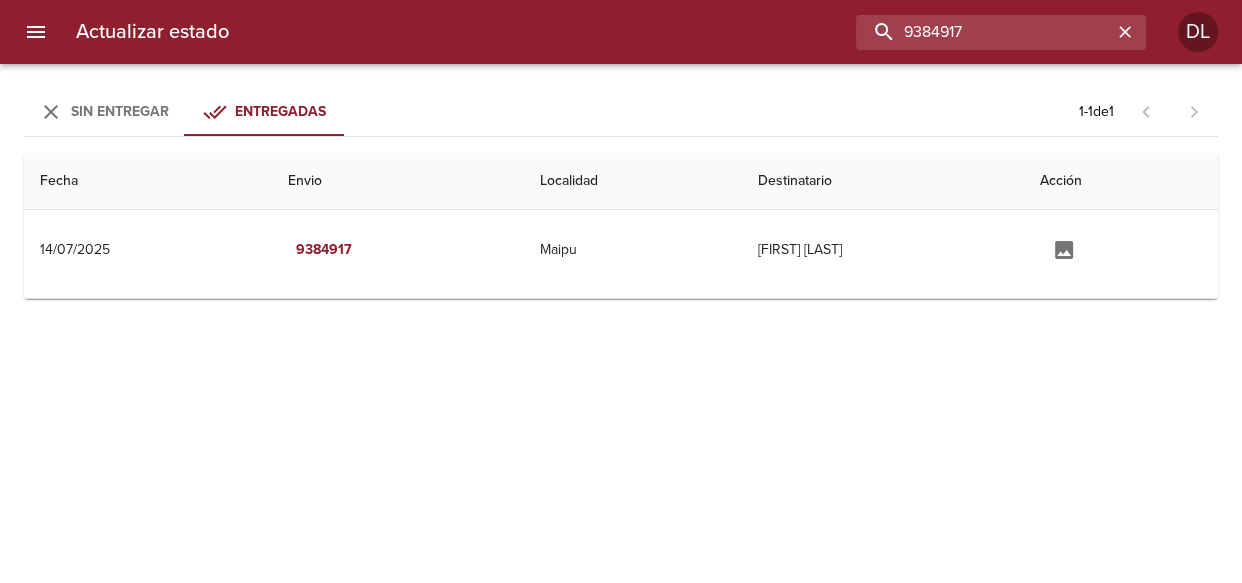 drag, startPoint x: 1084, startPoint y: 22, endPoint x: 694, endPoint y: -20, distance: 392.255 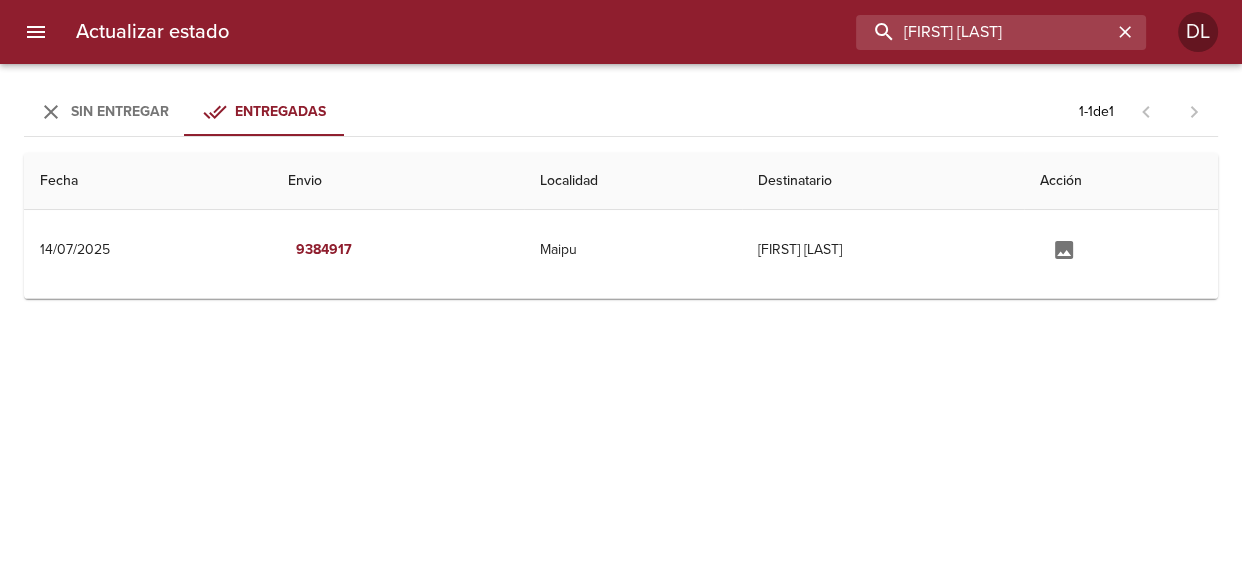 type on "hugo zalazar" 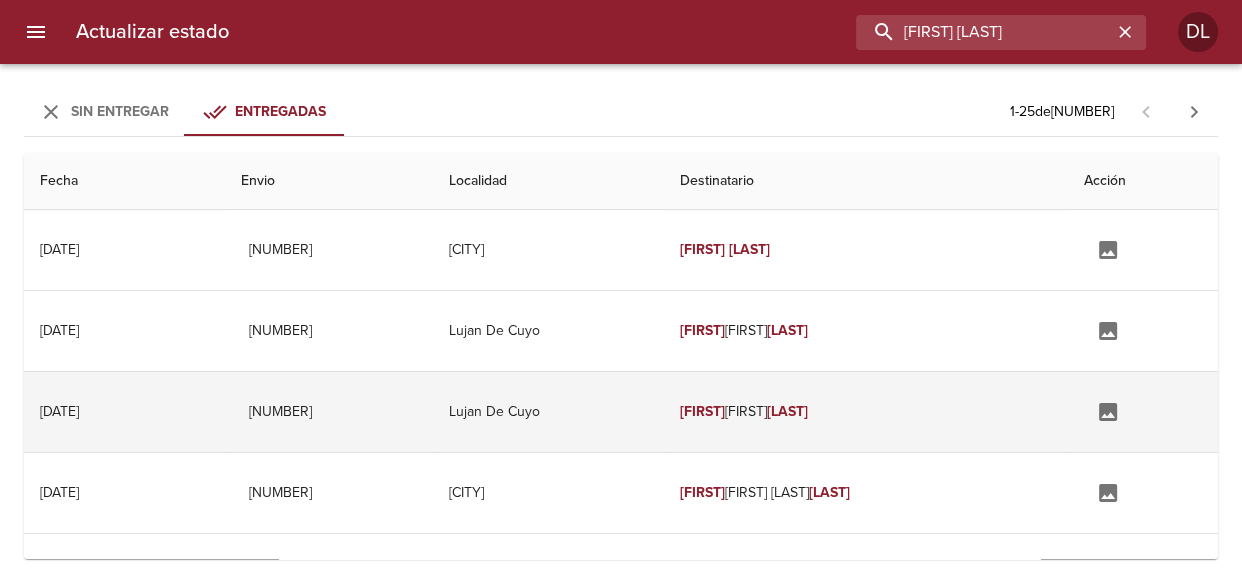 scroll, scrollTop: 181, scrollLeft: 0, axis: vertical 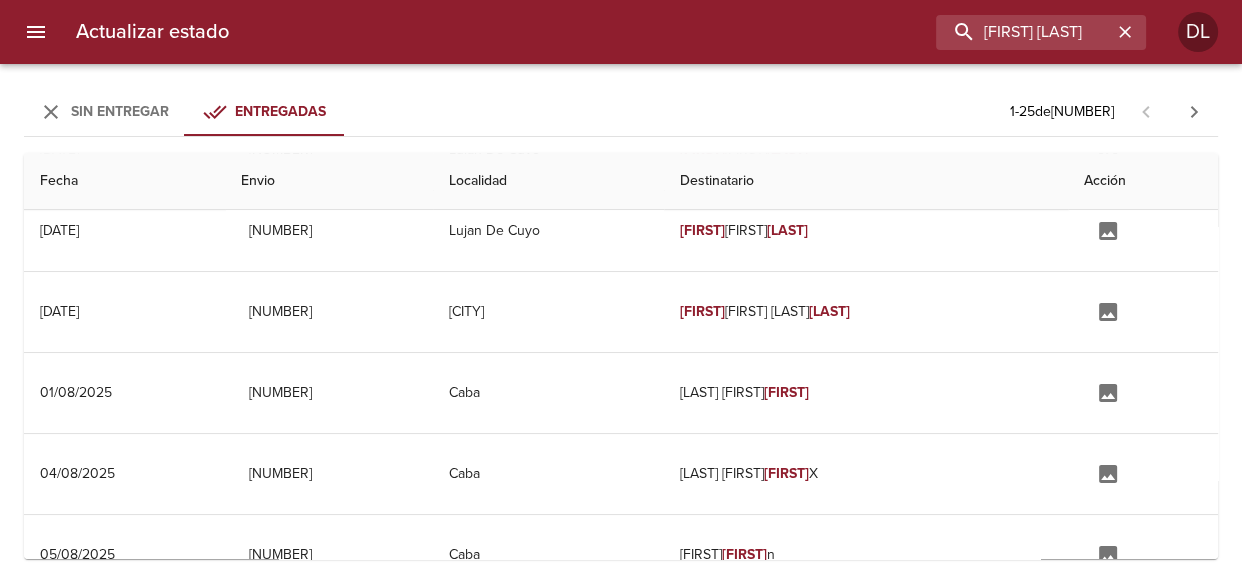 click on "Sin Entregar" at bounding box center [104, 112] 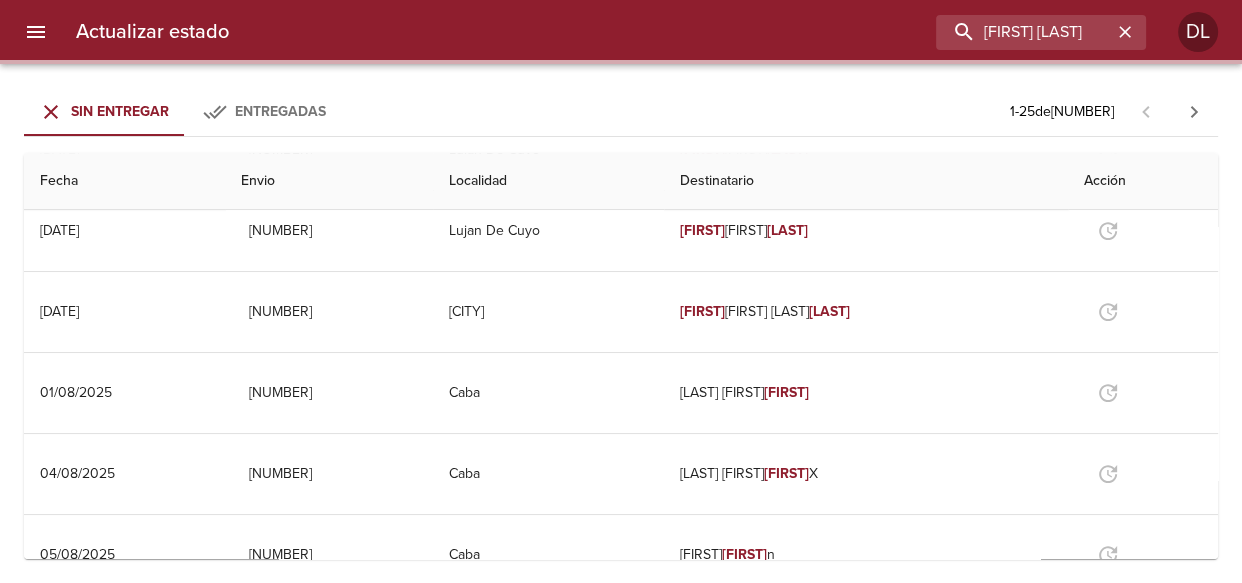scroll, scrollTop: 0, scrollLeft: 0, axis: both 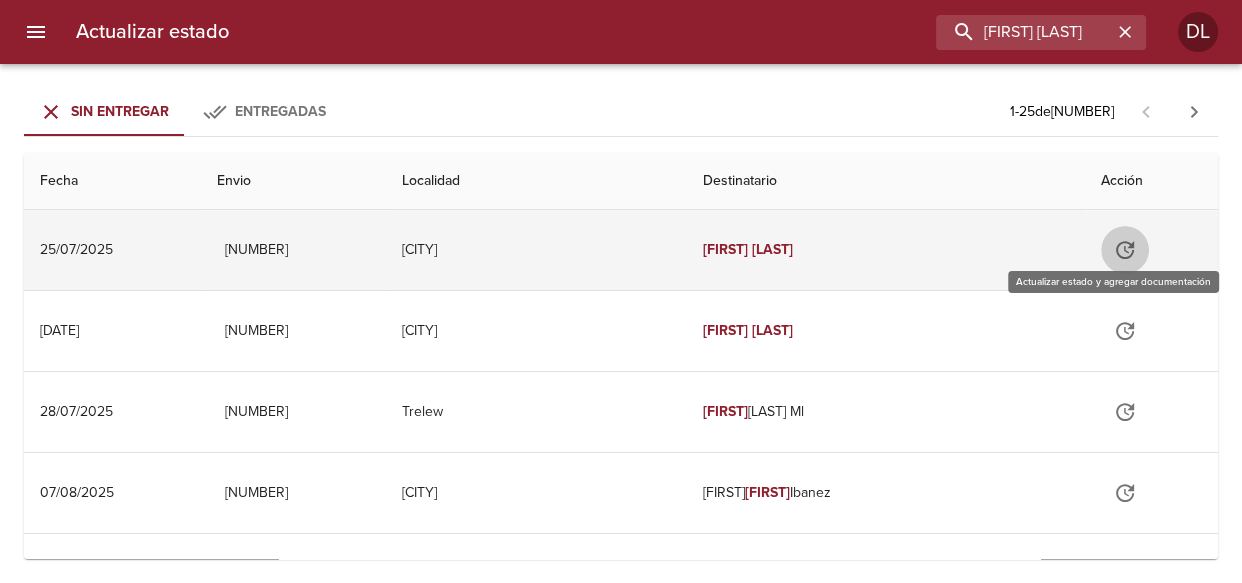 click 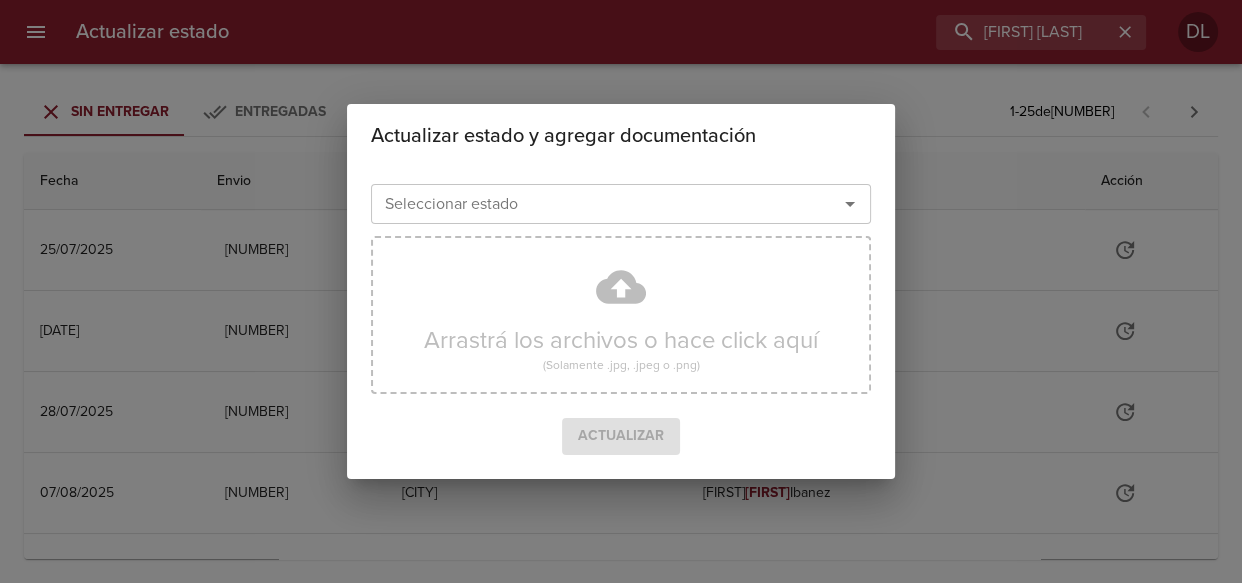 click 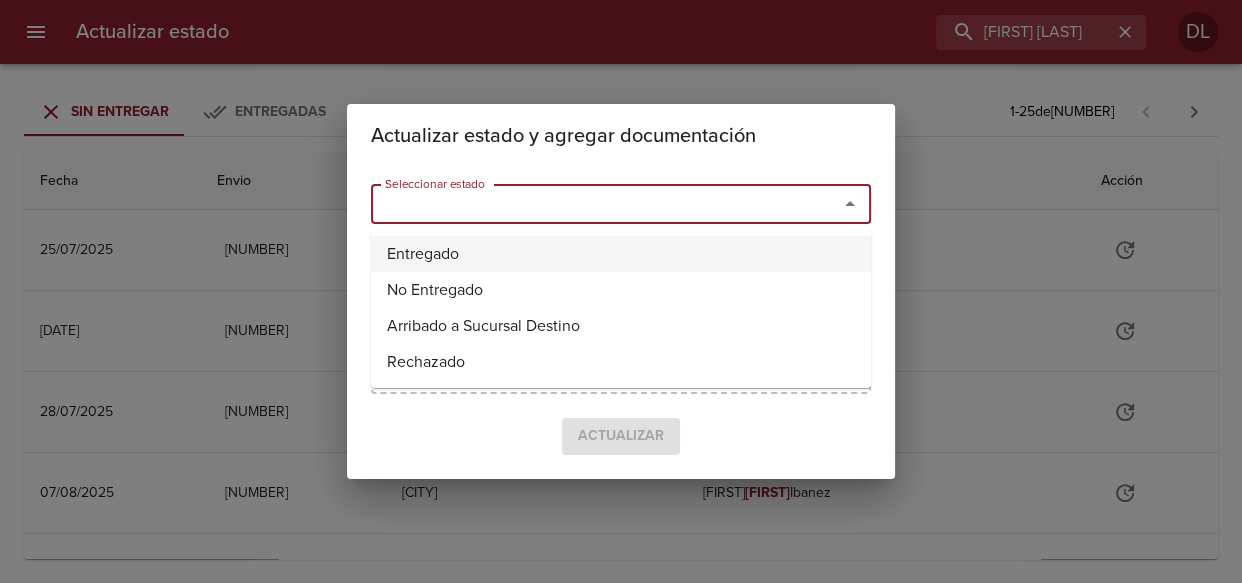 click on "Entregado" at bounding box center [621, 254] 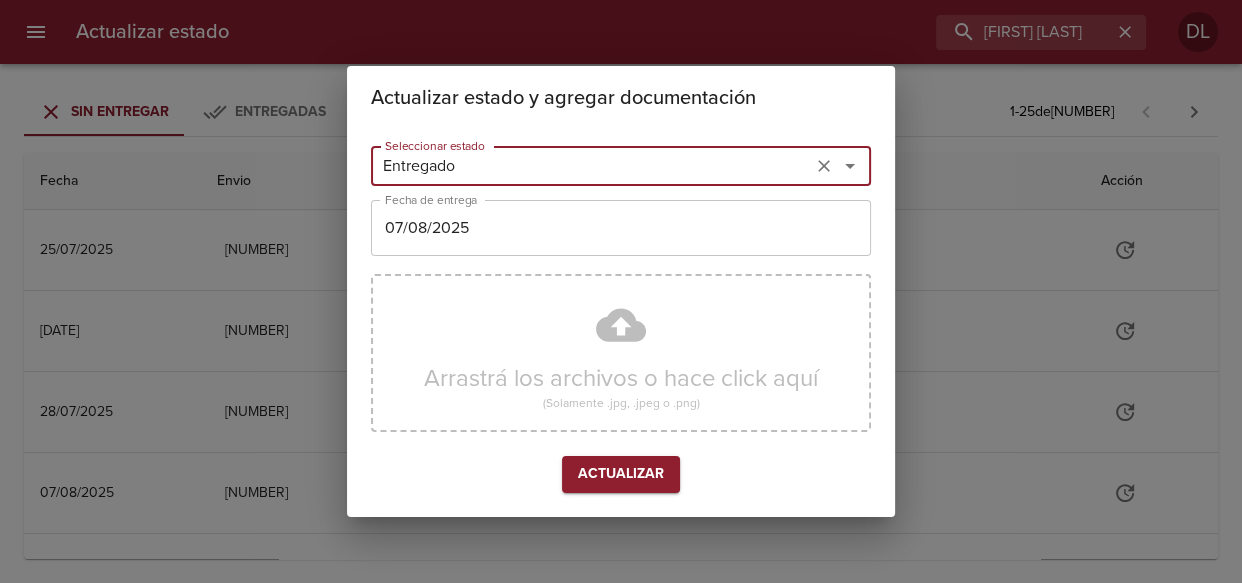 click on "07/08/2025" at bounding box center (621, 228) 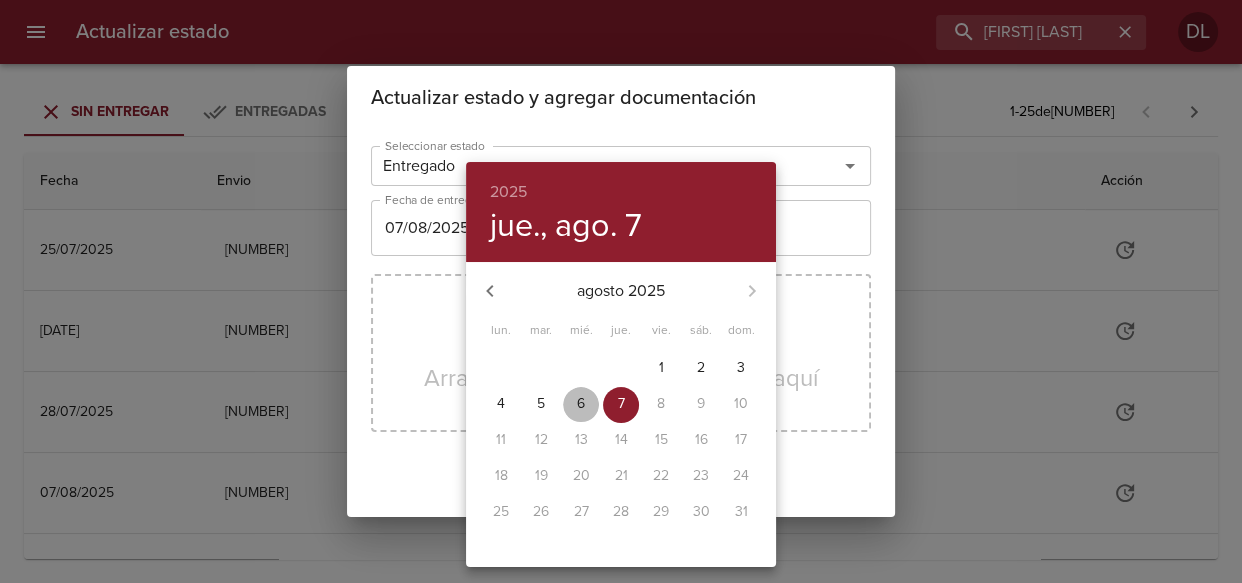 click on "6" at bounding box center [581, 404] 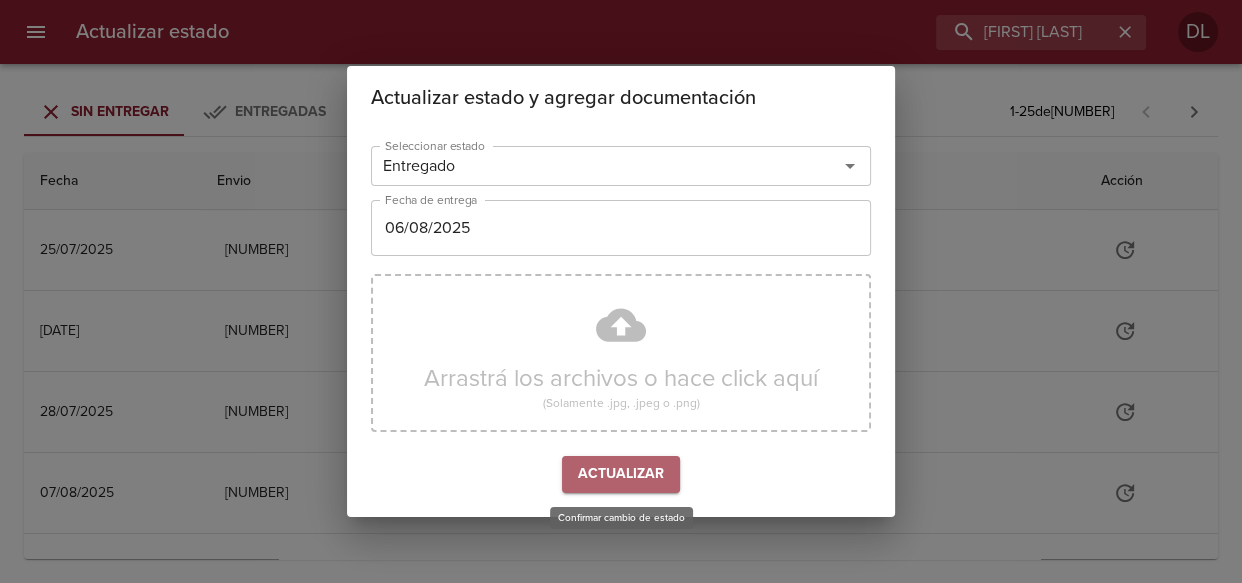 click on "Actualizar" at bounding box center [621, 474] 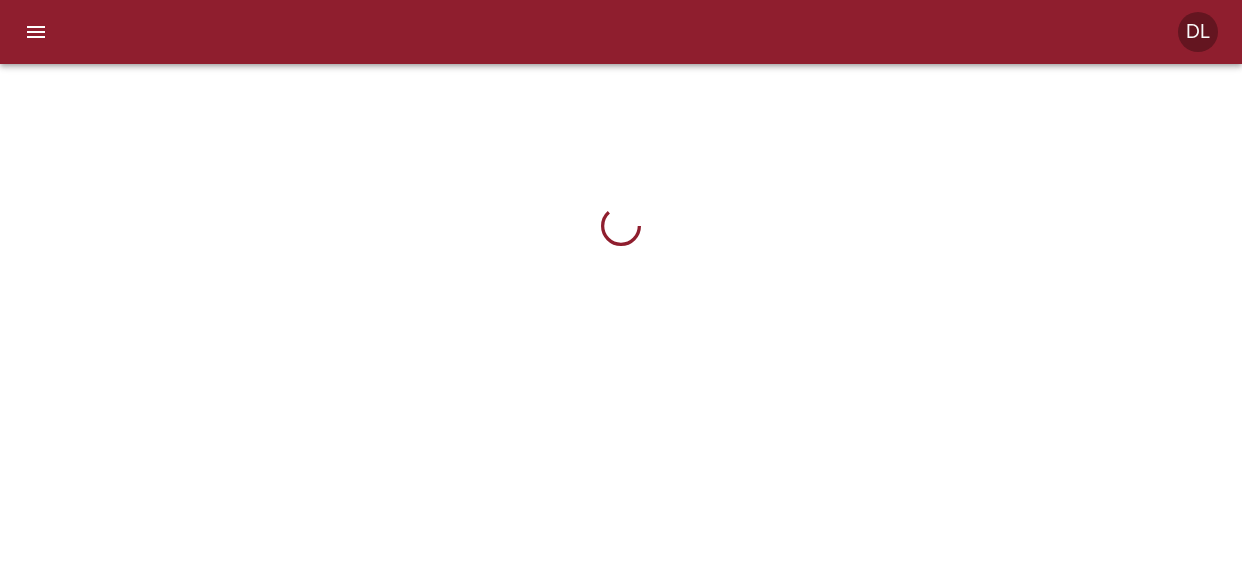 scroll, scrollTop: 0, scrollLeft: 0, axis: both 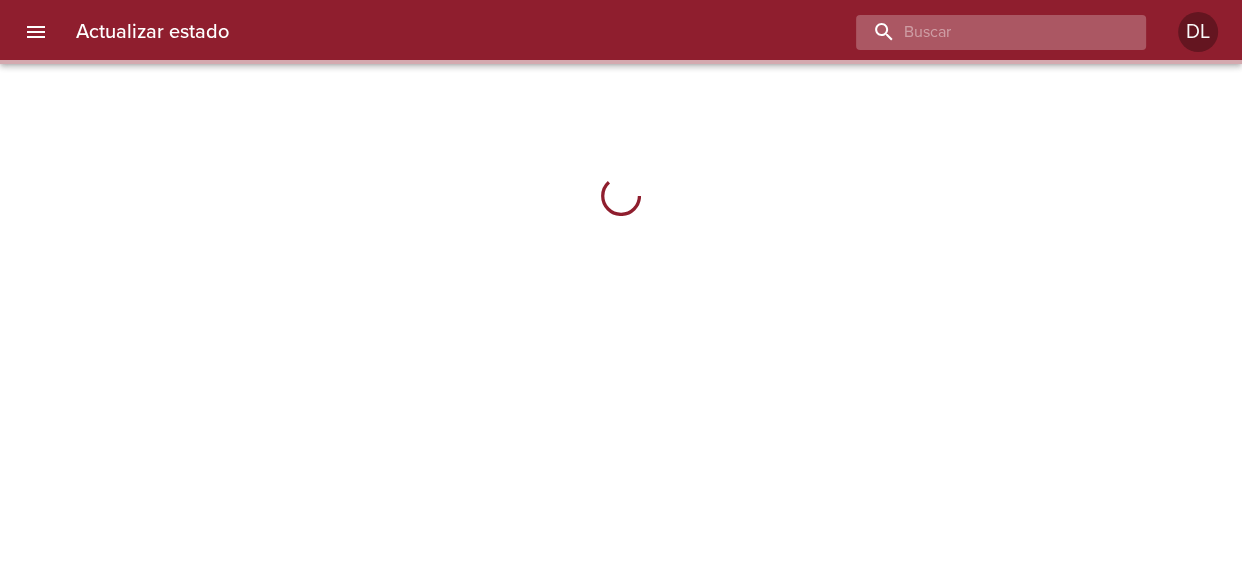 click at bounding box center [984, 32] 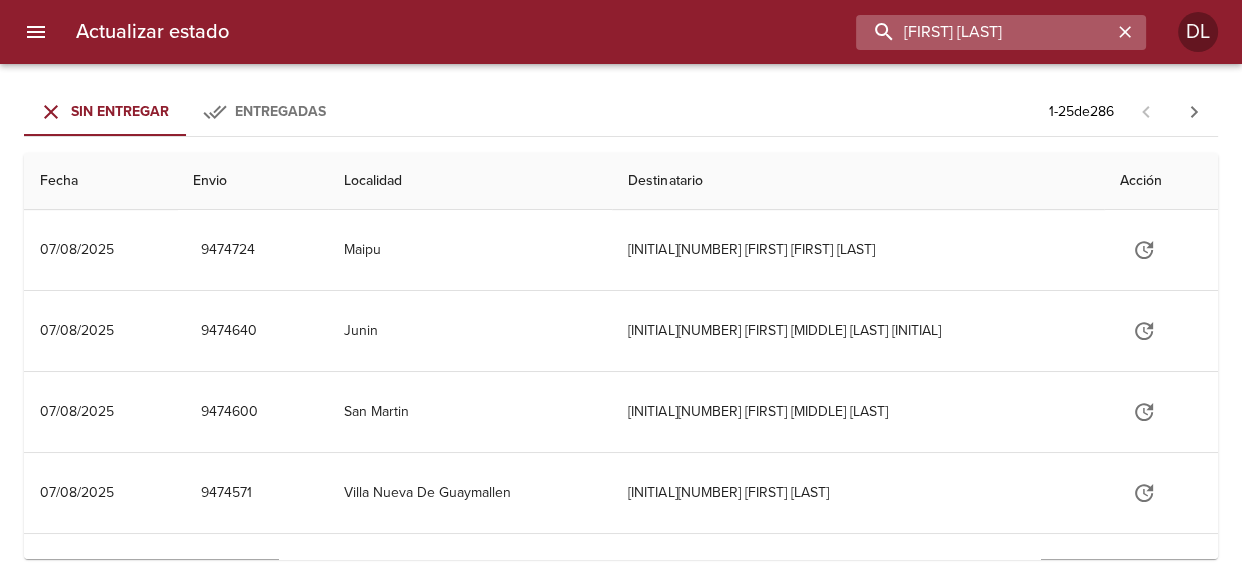 type on "gabriela ponce" 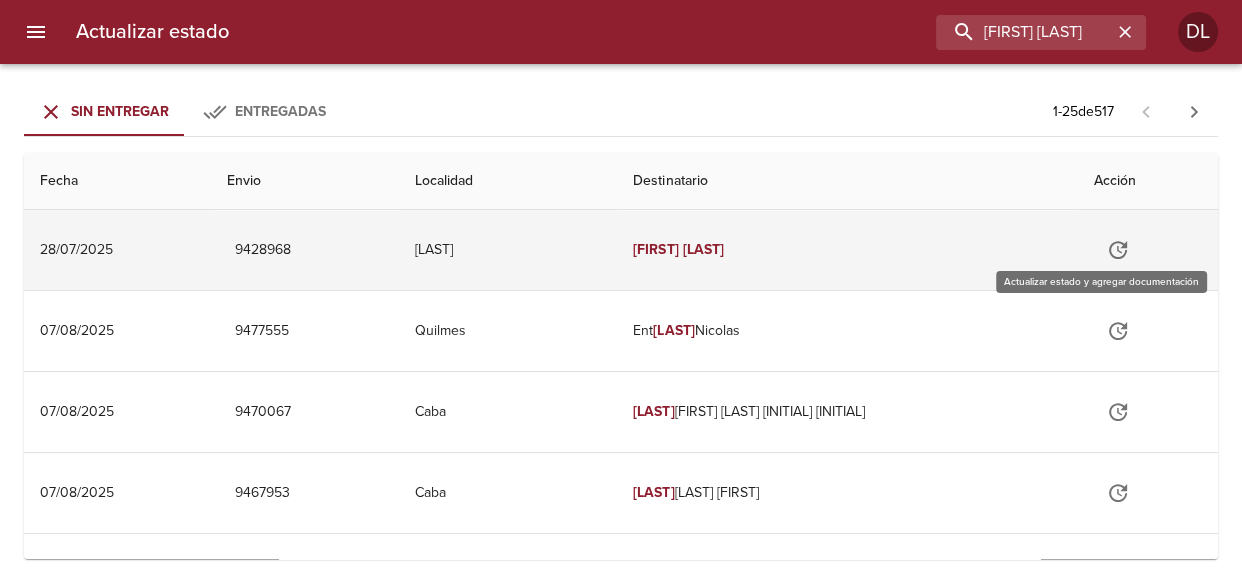 click 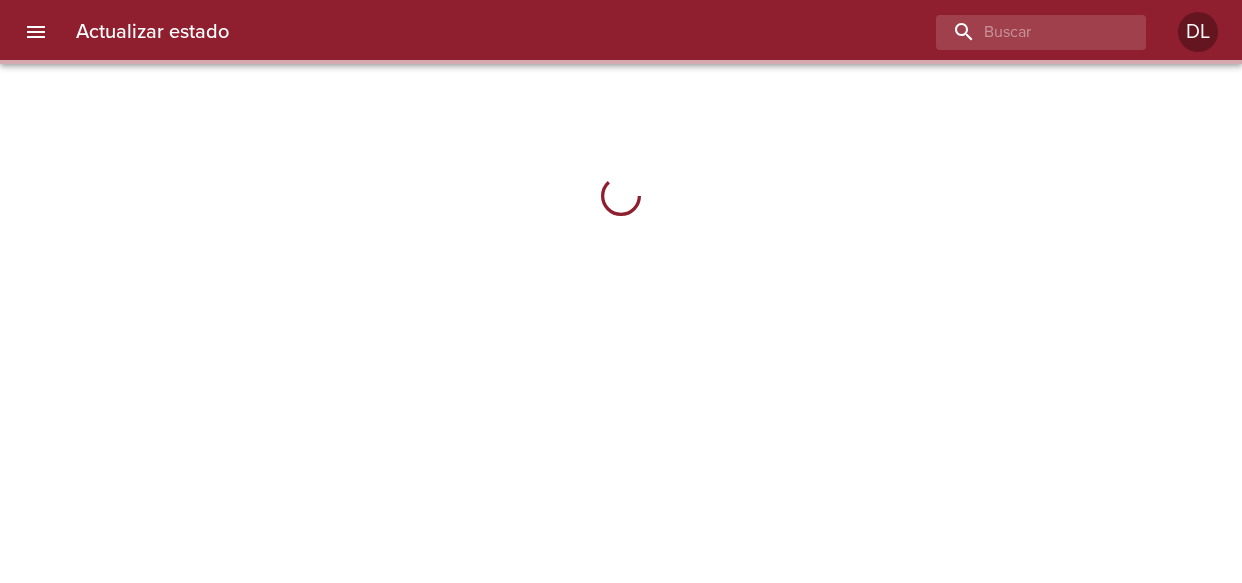 scroll, scrollTop: 0, scrollLeft: 0, axis: both 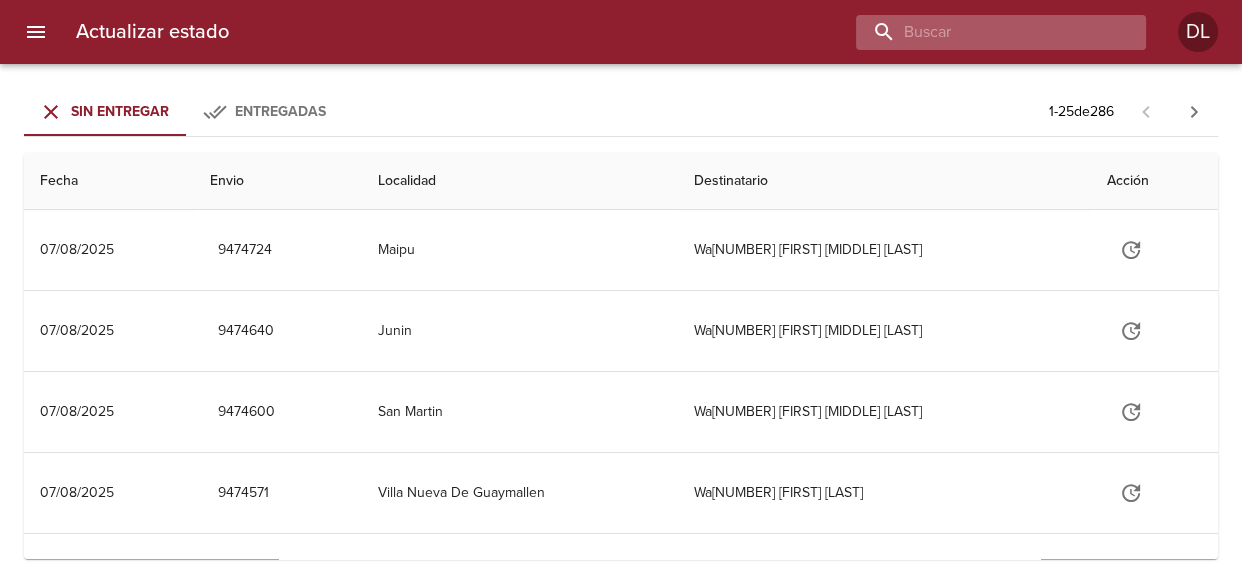 click at bounding box center [984, 32] 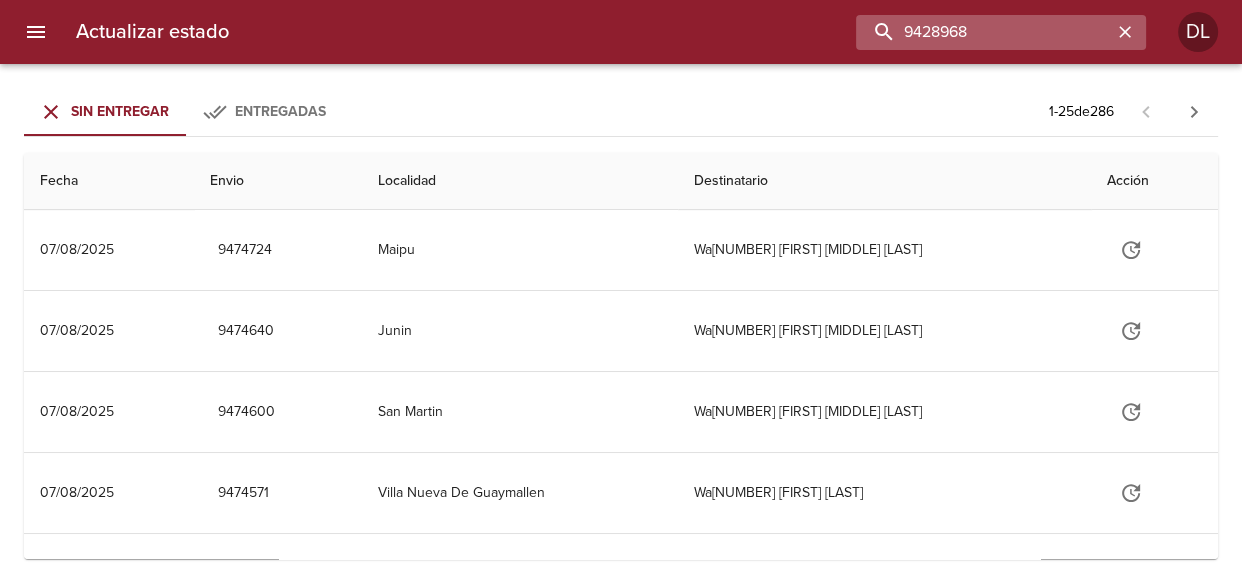 type on "9428968" 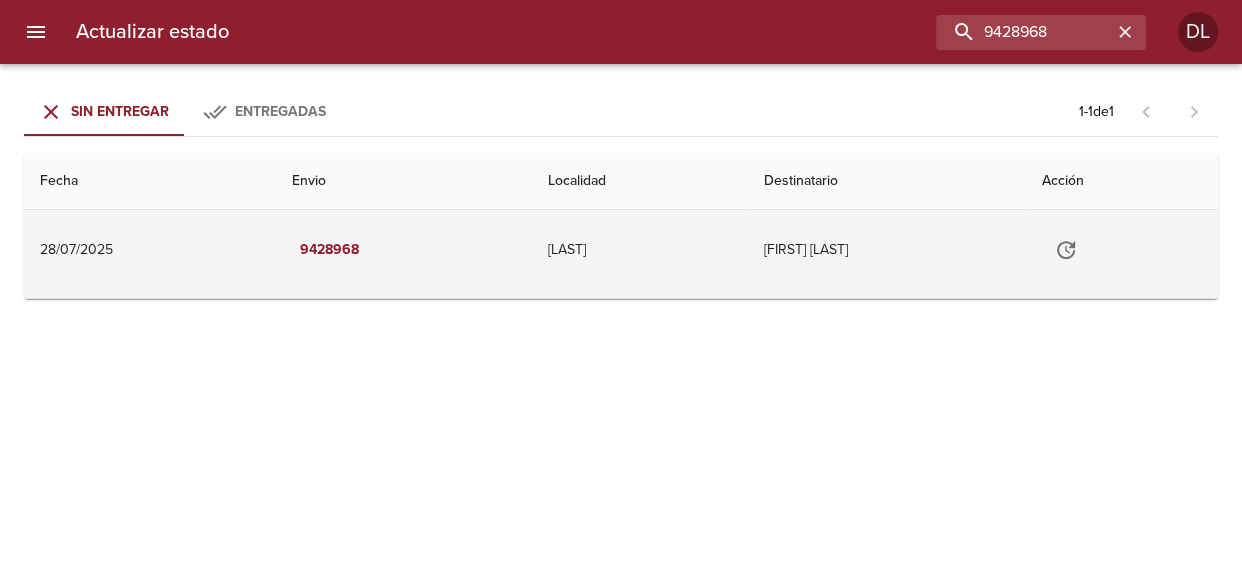 click 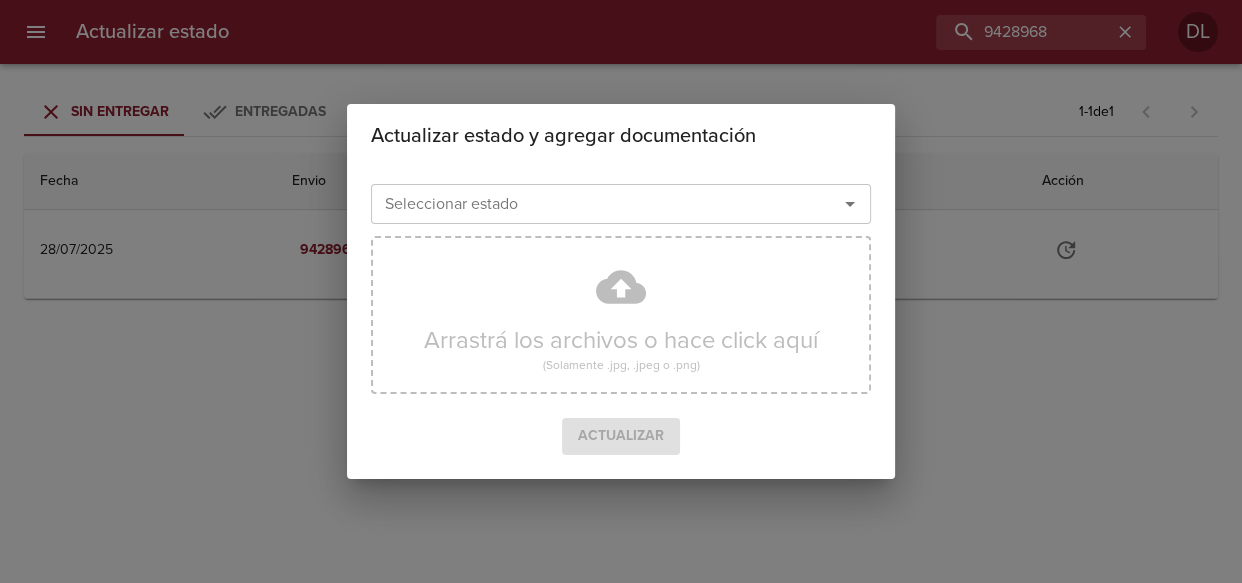 click 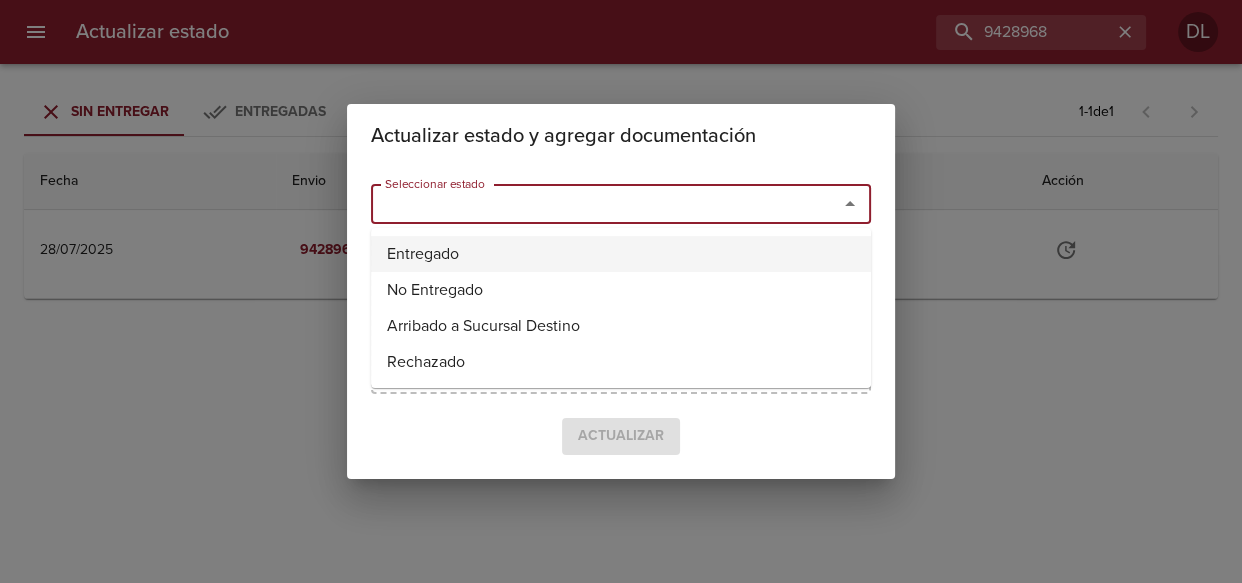 click on "Entregado" at bounding box center [621, 254] 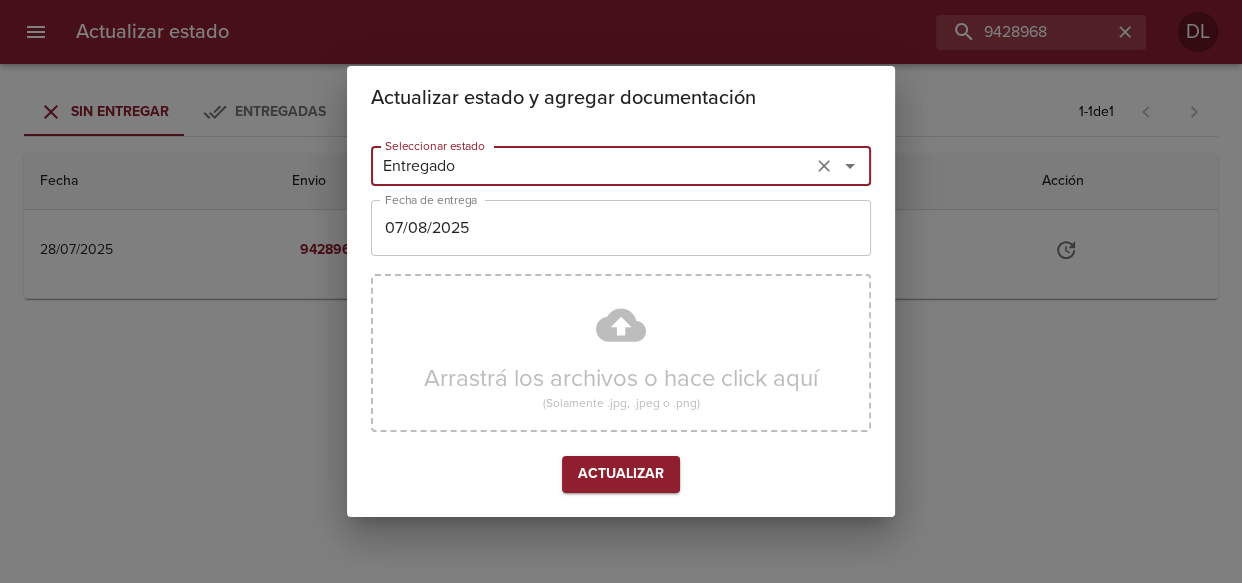click on "07/08/2025" at bounding box center [621, 228] 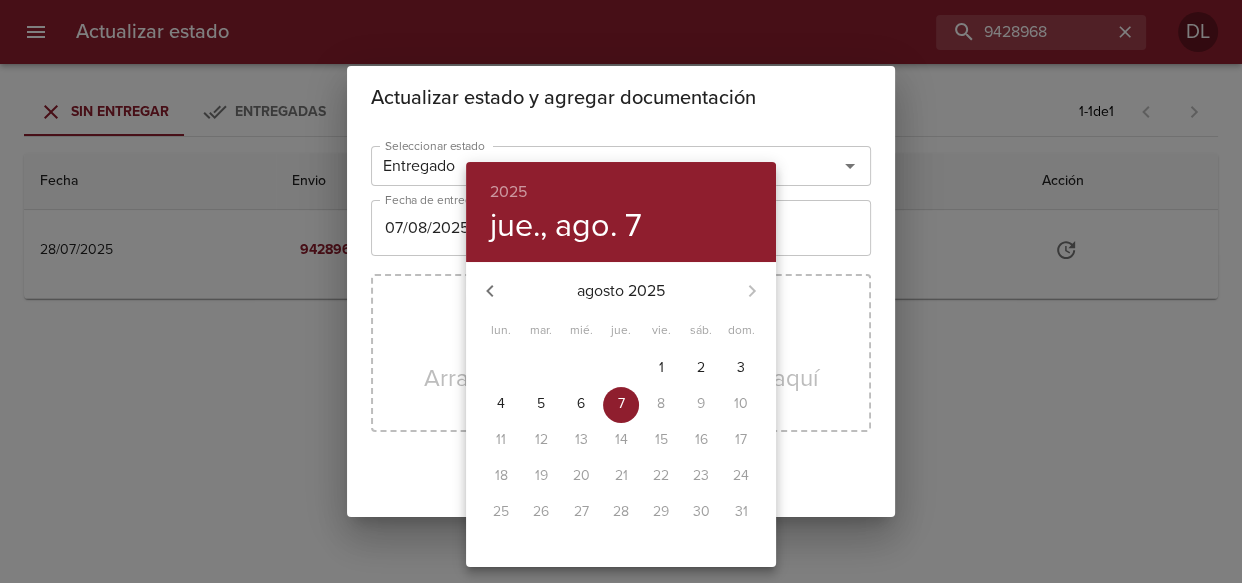 click on "6" at bounding box center [581, 404] 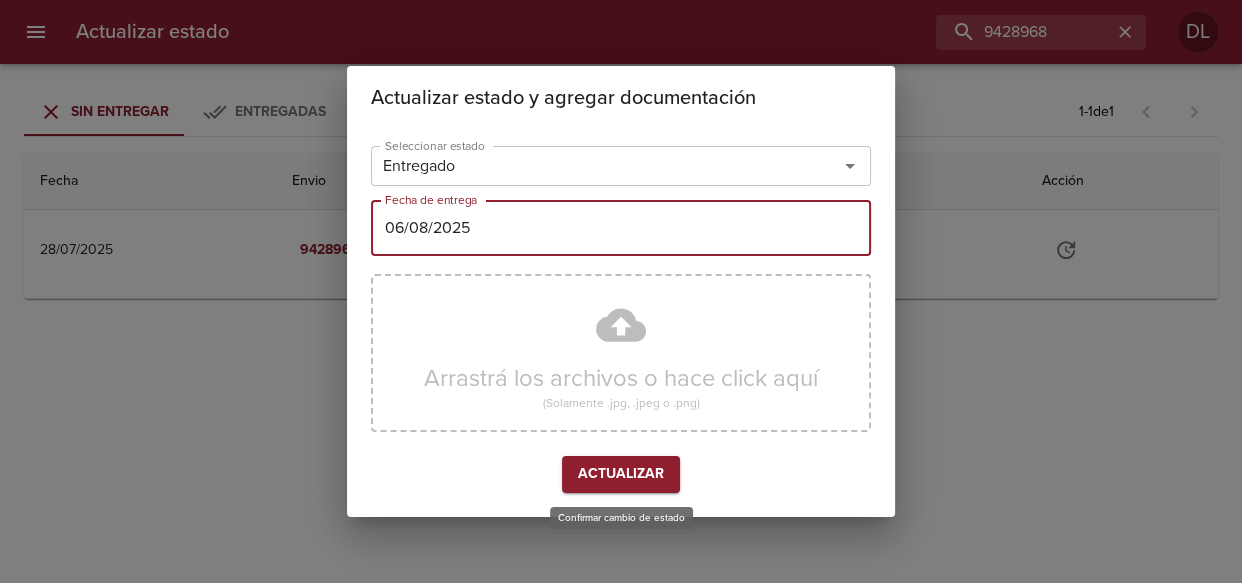 click on "Actualizar" at bounding box center (621, 474) 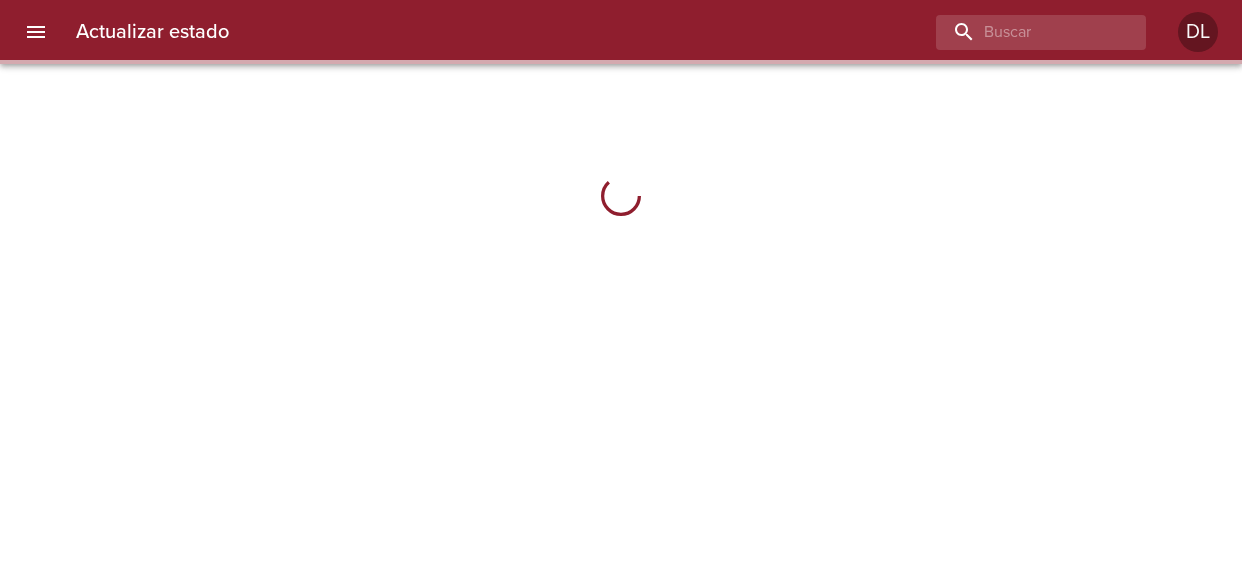 scroll, scrollTop: 0, scrollLeft: 0, axis: both 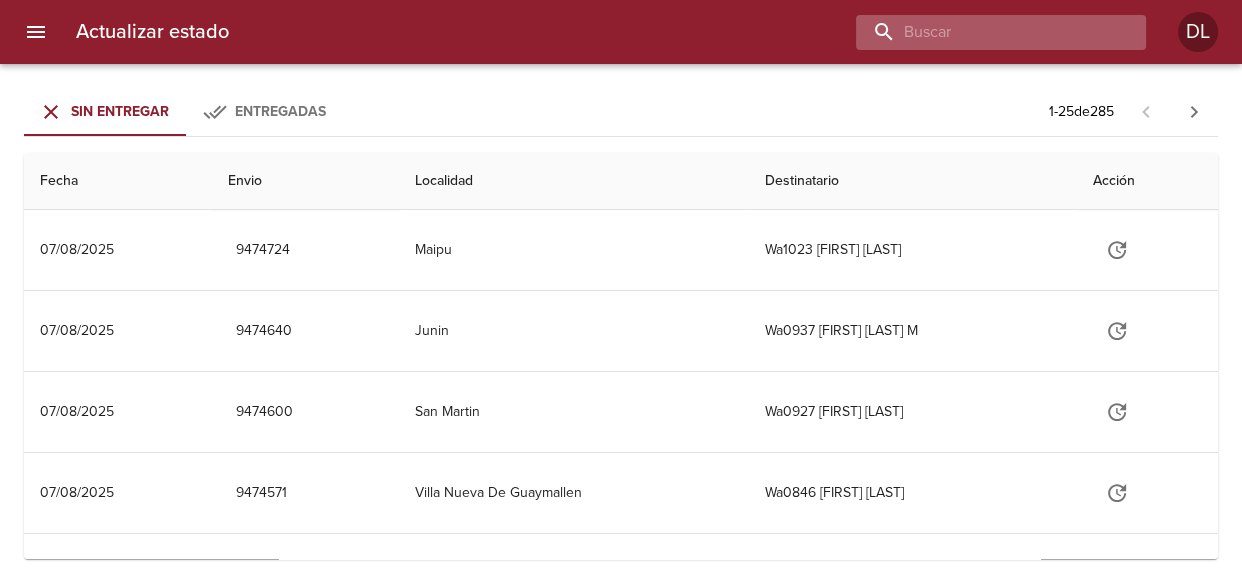 click at bounding box center (984, 32) 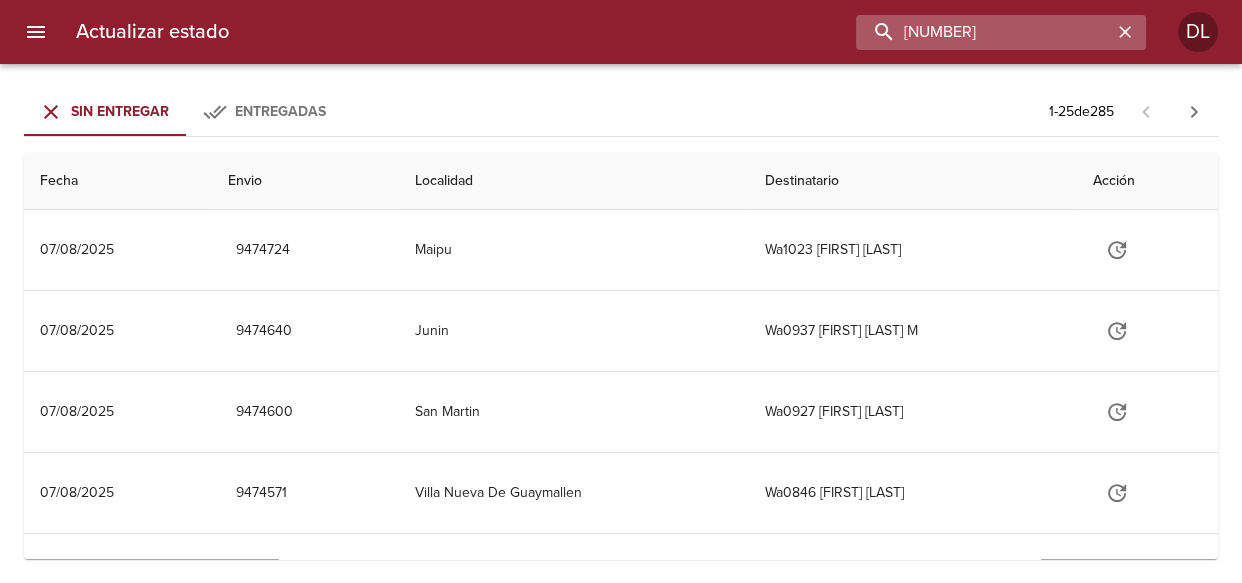 type on "[NUMBER]" 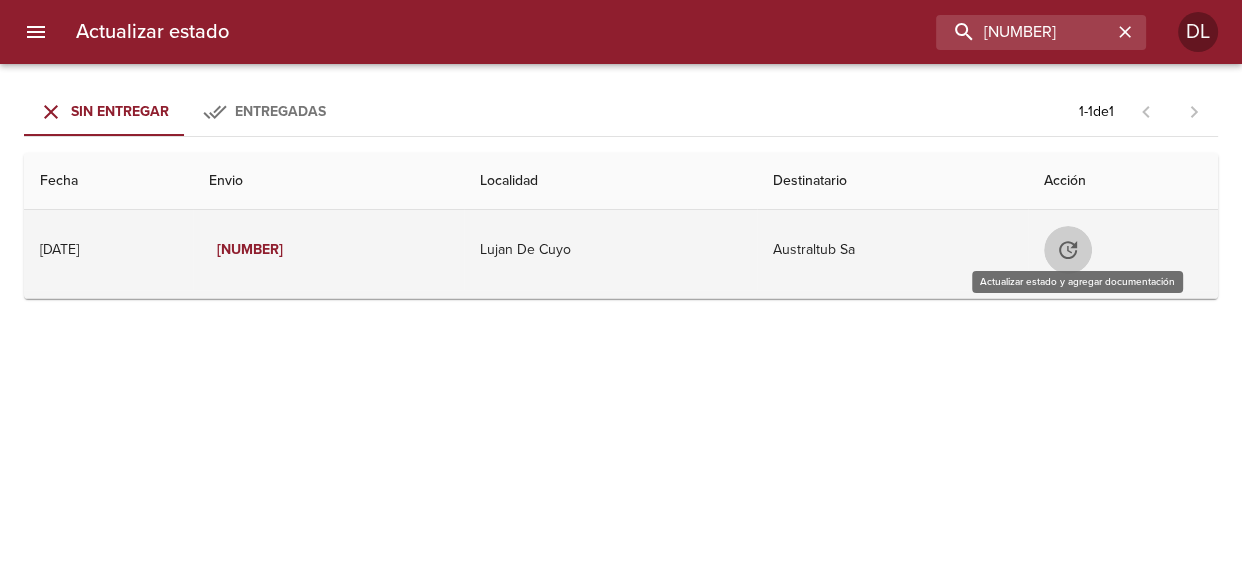 click at bounding box center (1068, 250) 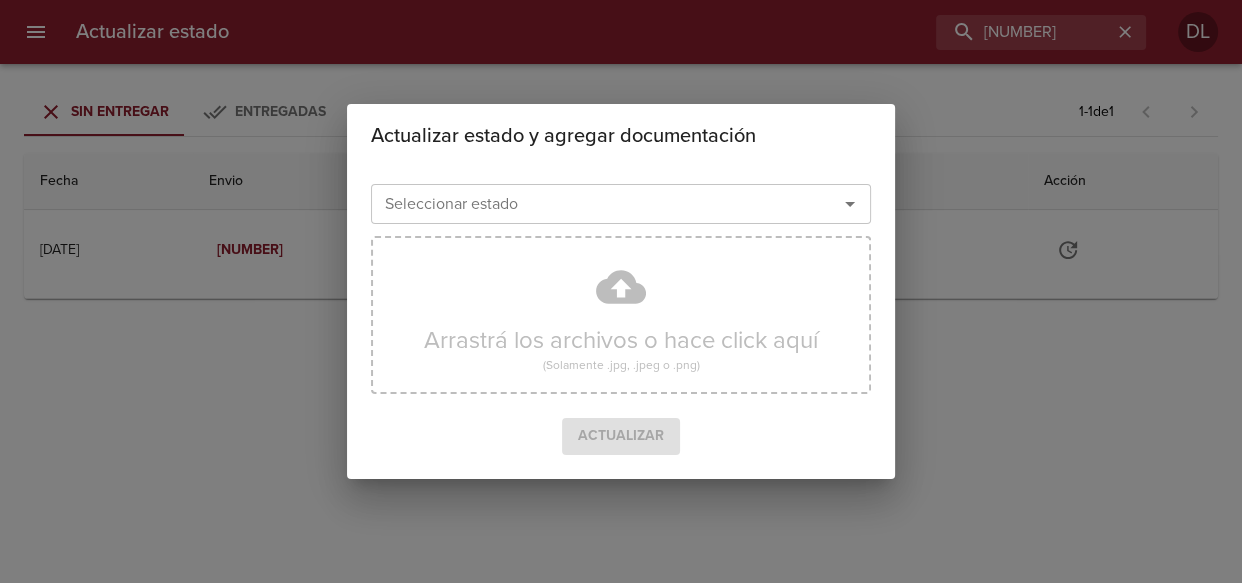 click 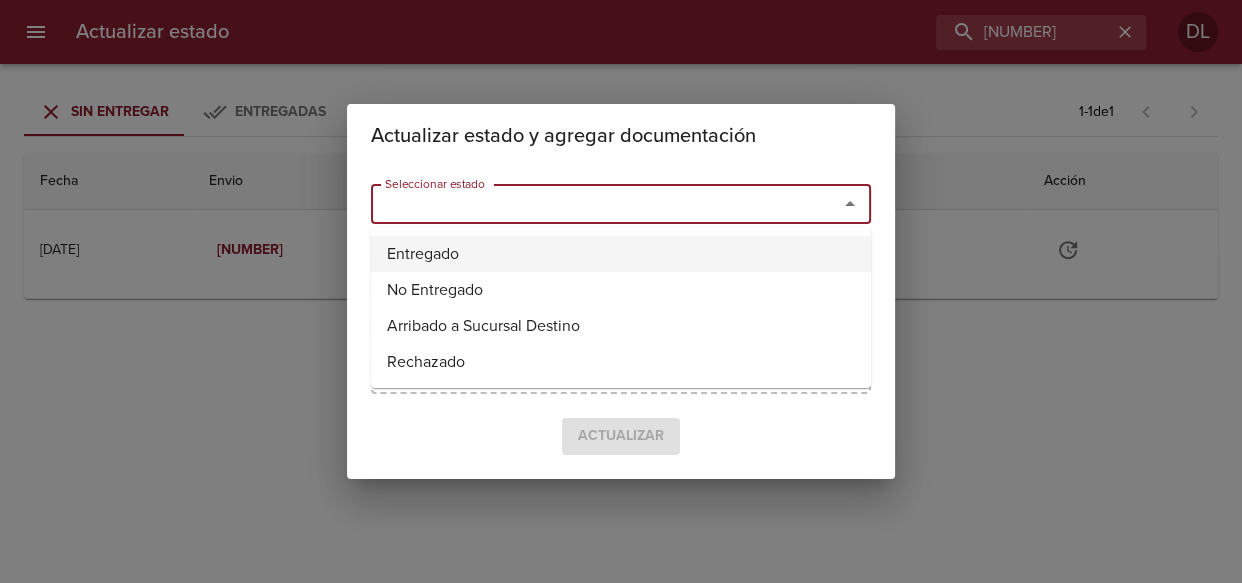 click on "Entregado" at bounding box center (621, 254) 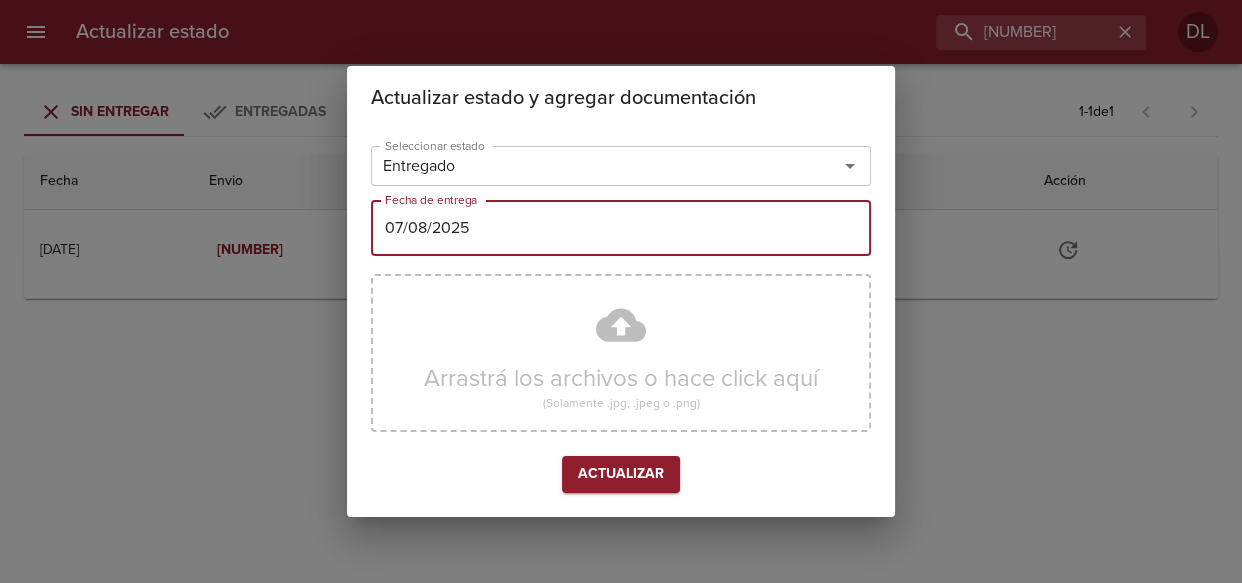 click on "07/08/2025" at bounding box center (621, 228) 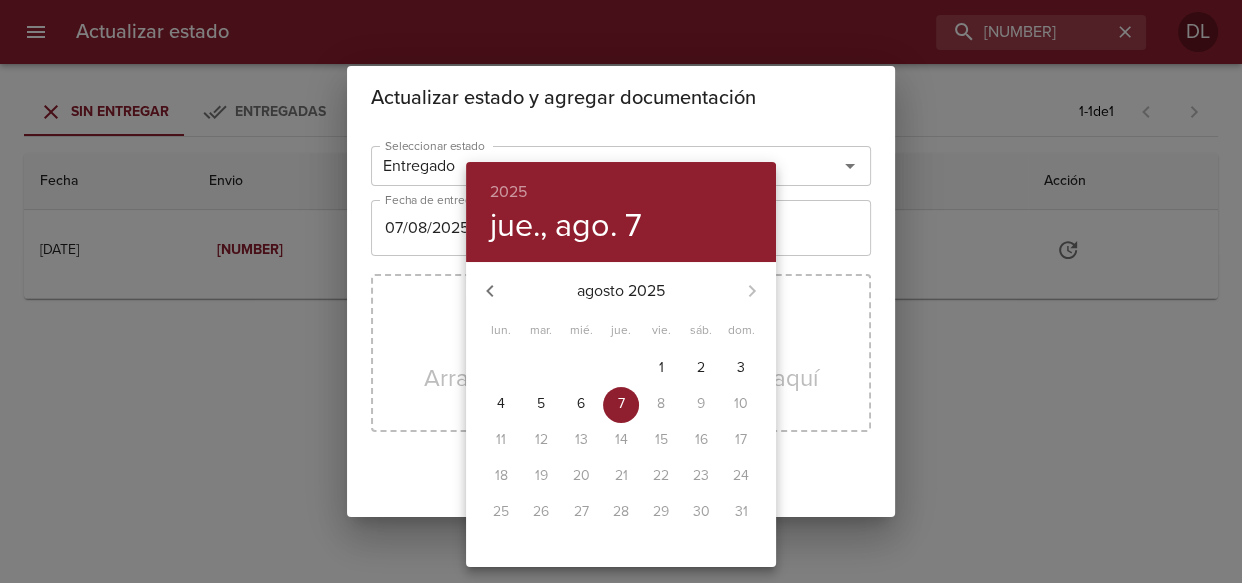 click on "7" at bounding box center (621, 404) 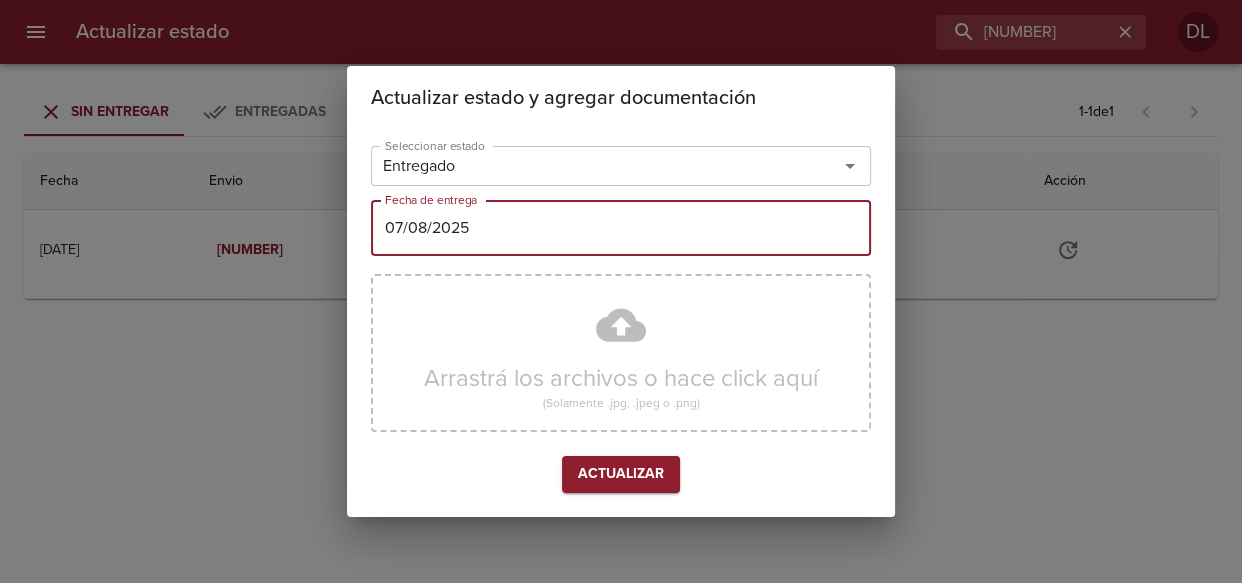 click on "Actualizar" at bounding box center [621, 474] 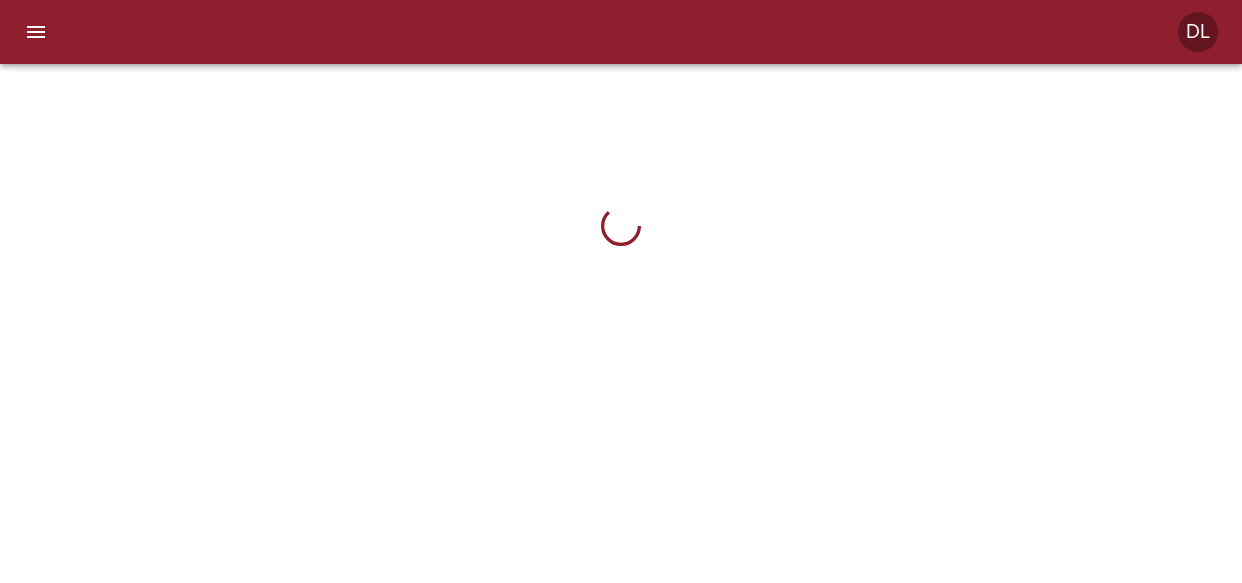 scroll, scrollTop: 0, scrollLeft: 0, axis: both 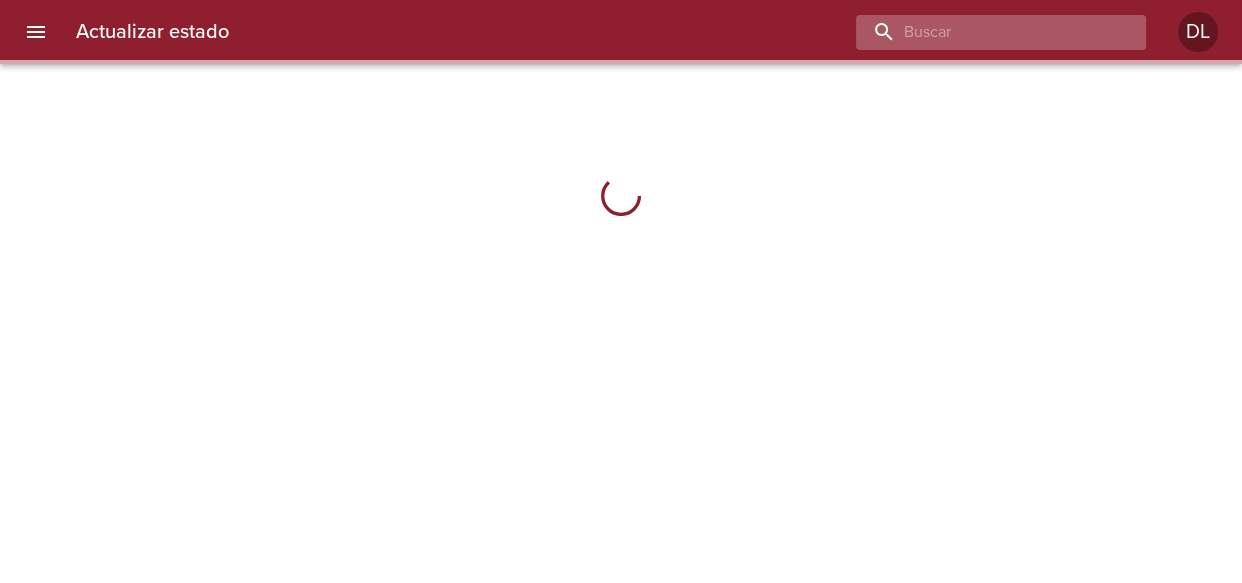 click at bounding box center (984, 32) 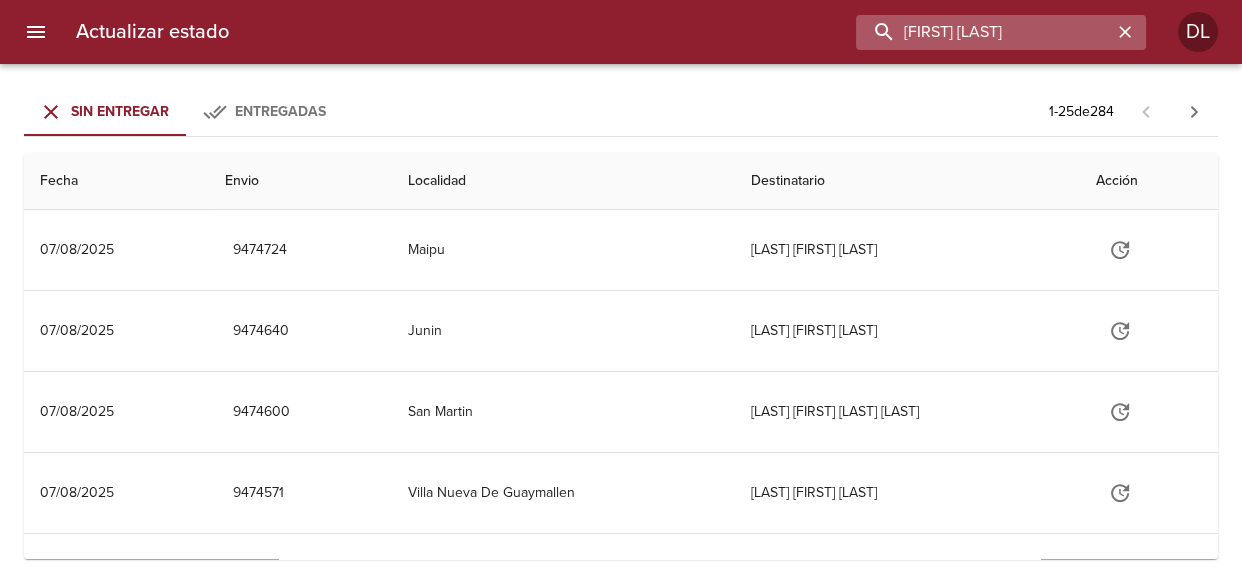 type on "[FIRST] [LAST]" 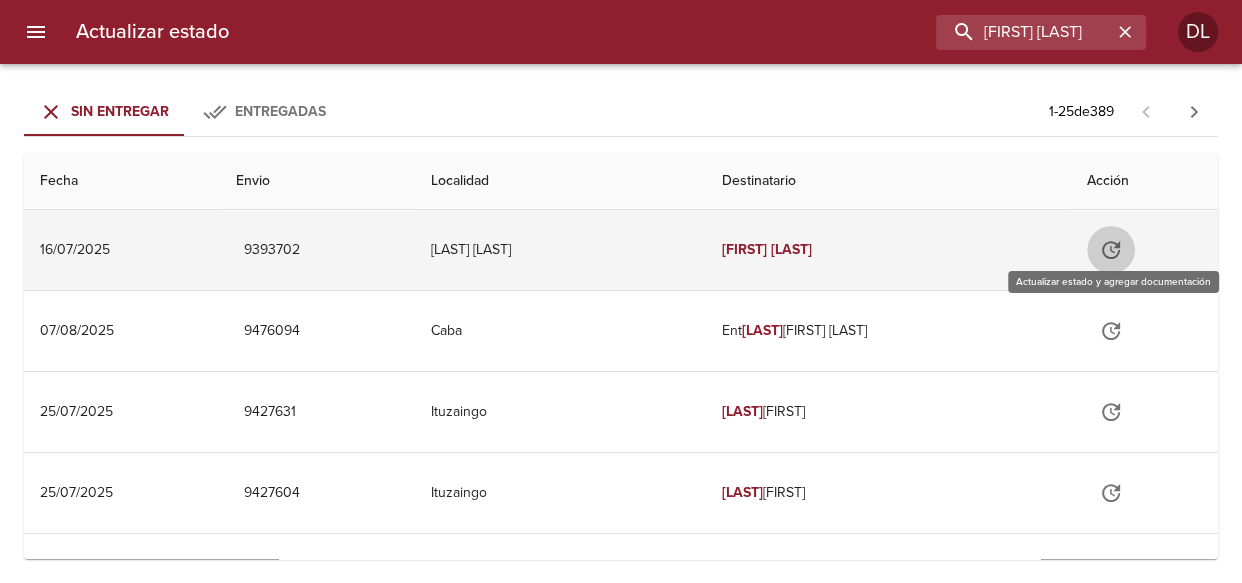 click 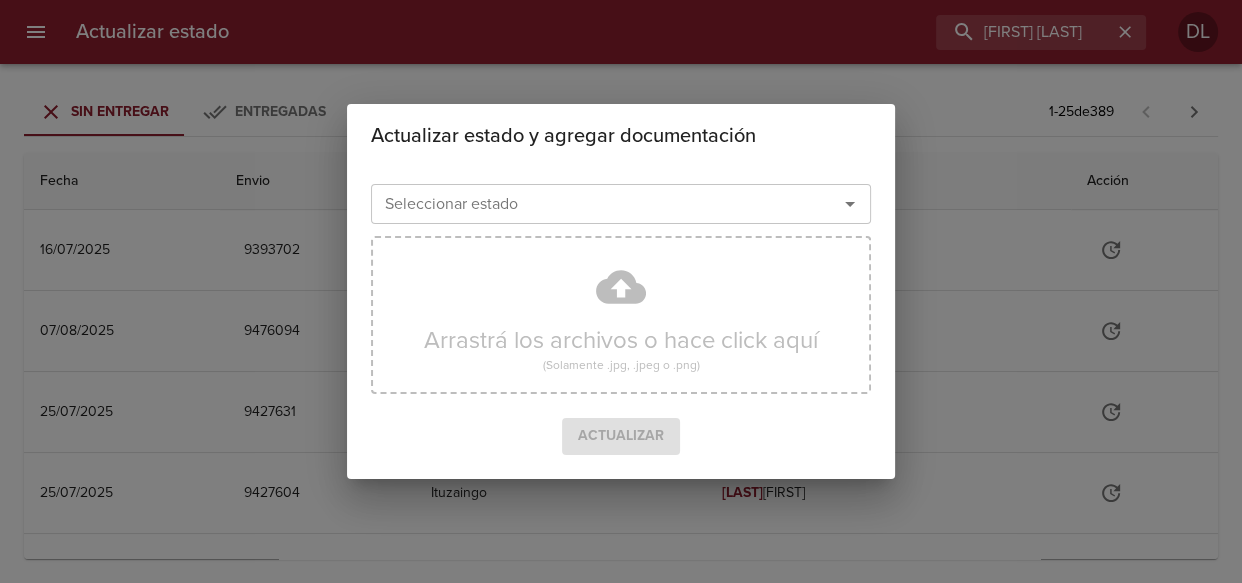 click 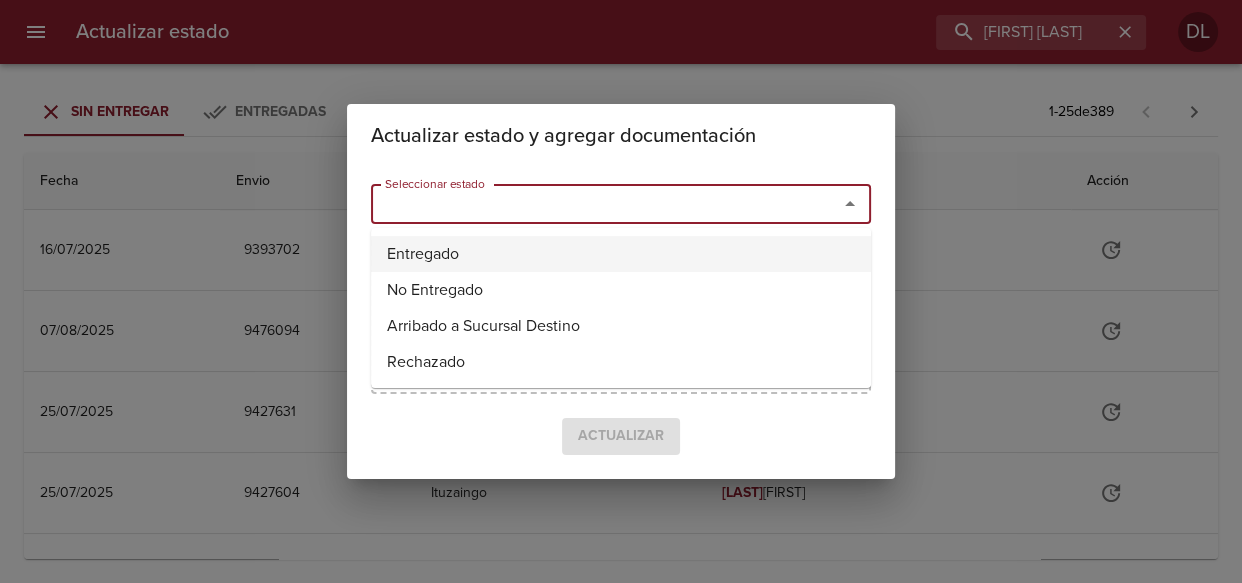 click on "Entregado" at bounding box center [621, 254] 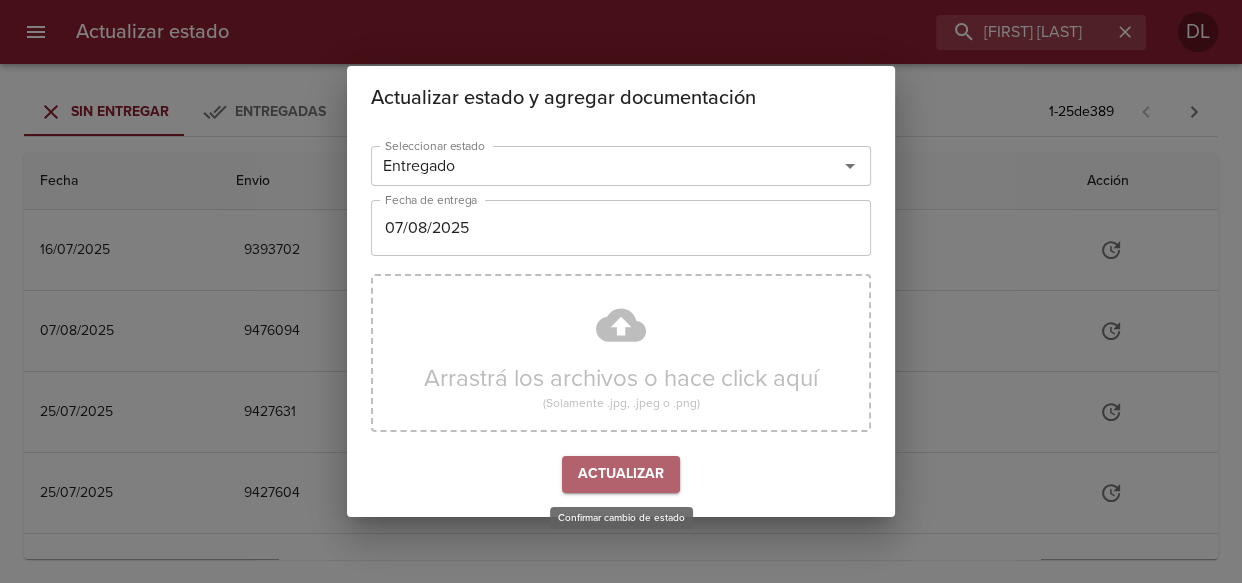 click on "Actualizar" at bounding box center (621, 474) 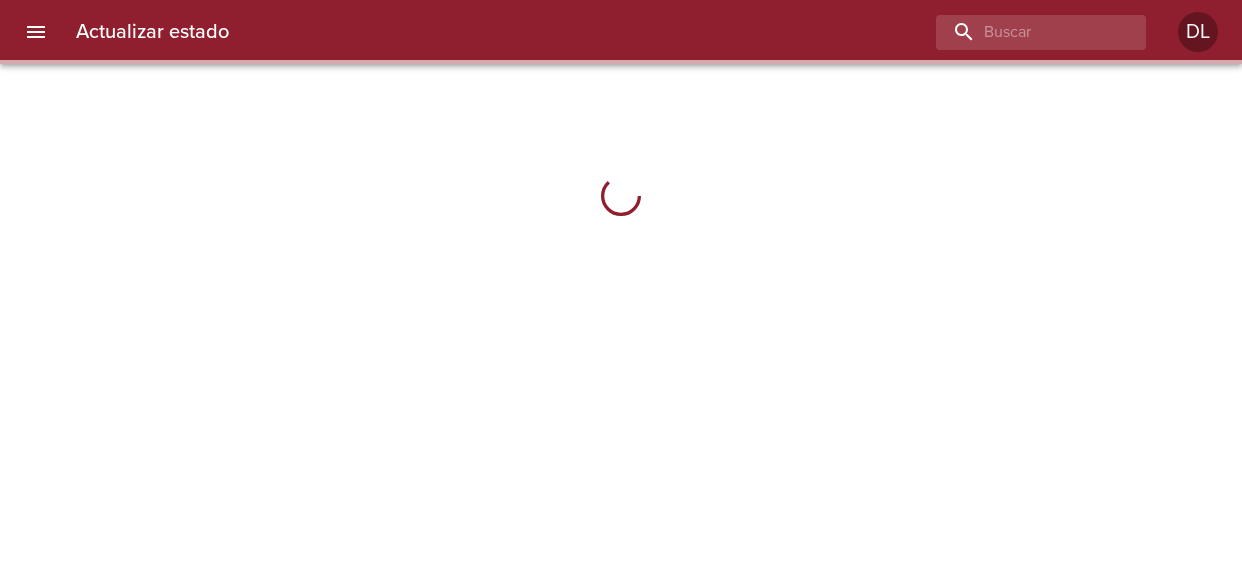 scroll, scrollTop: 0, scrollLeft: 0, axis: both 